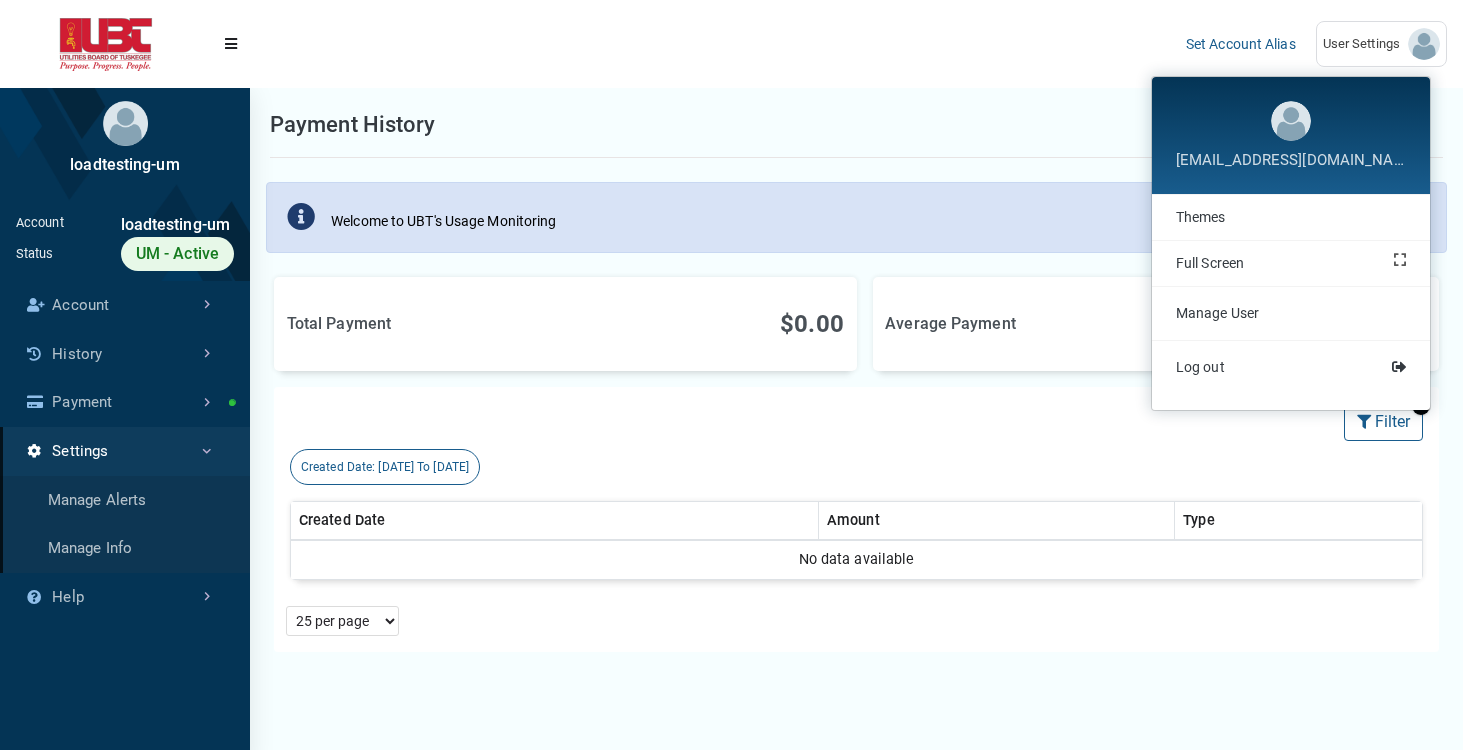 select on "25 per page" 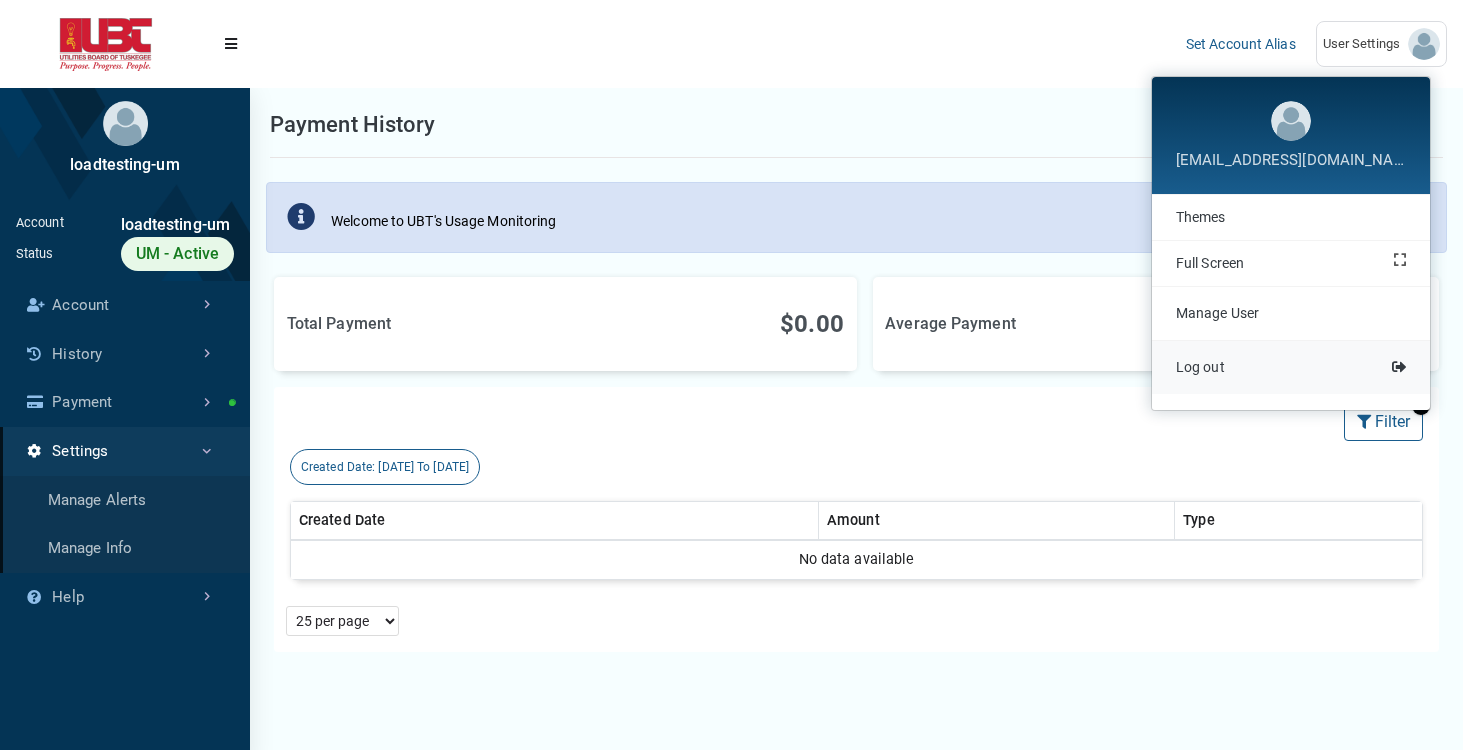 scroll, scrollTop: 0, scrollLeft: 0, axis: both 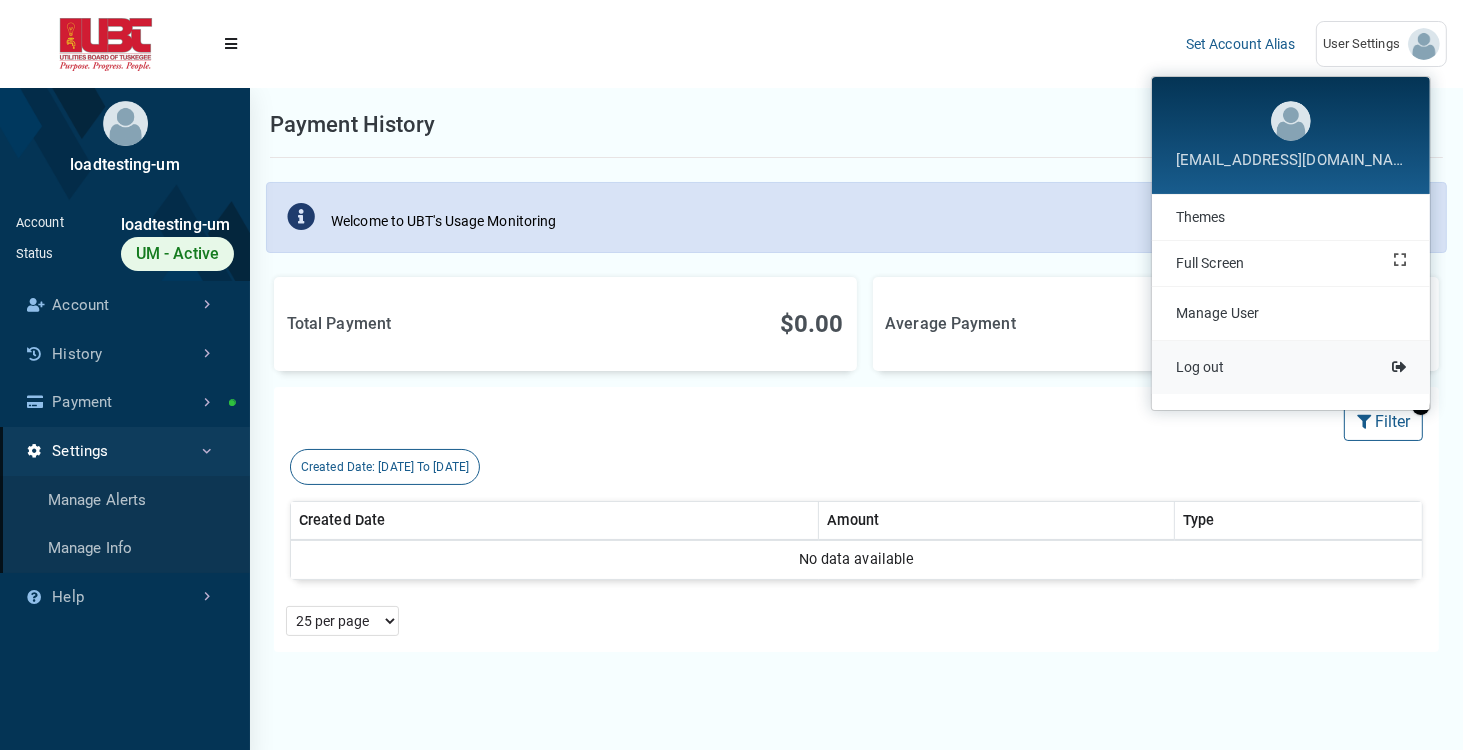click on "Log out" at bounding box center (1291, 367) 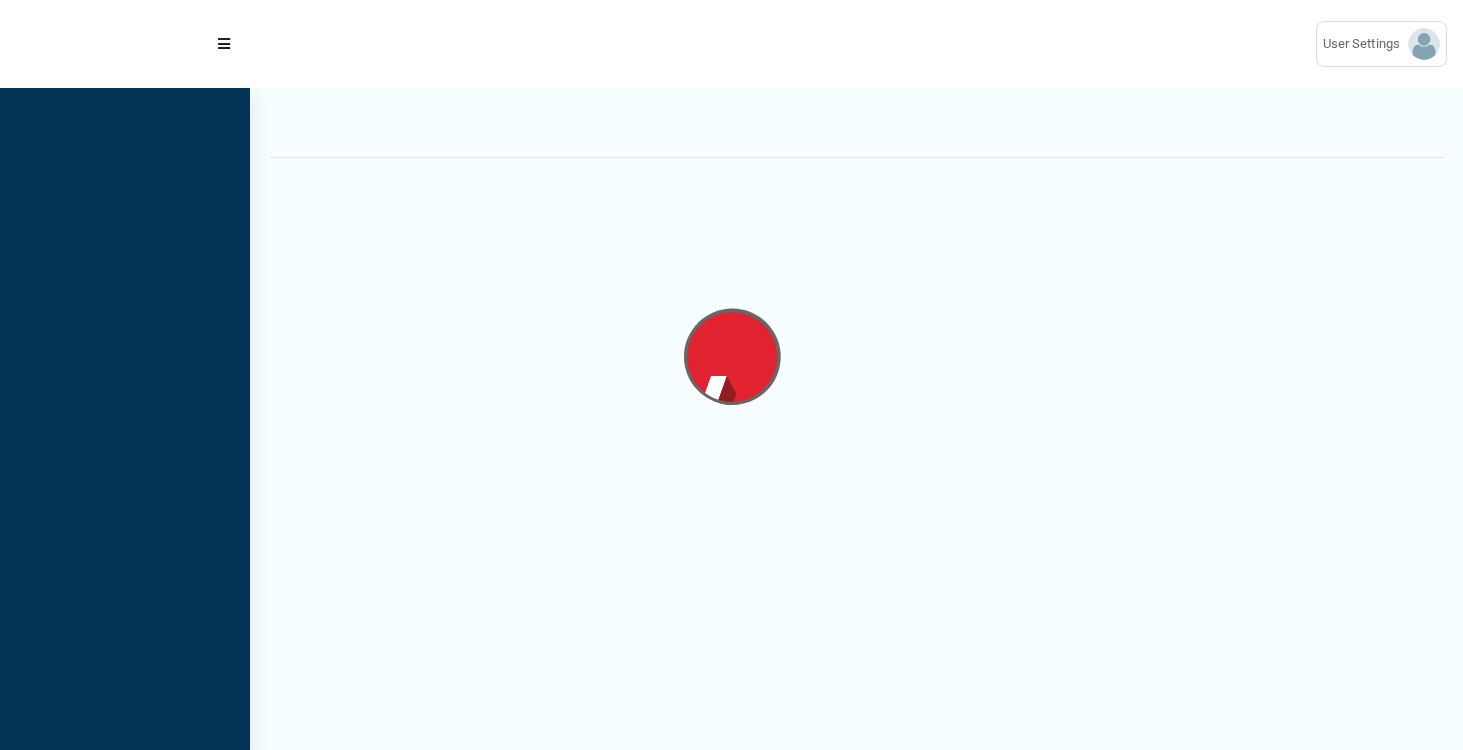 scroll, scrollTop: 0, scrollLeft: 0, axis: both 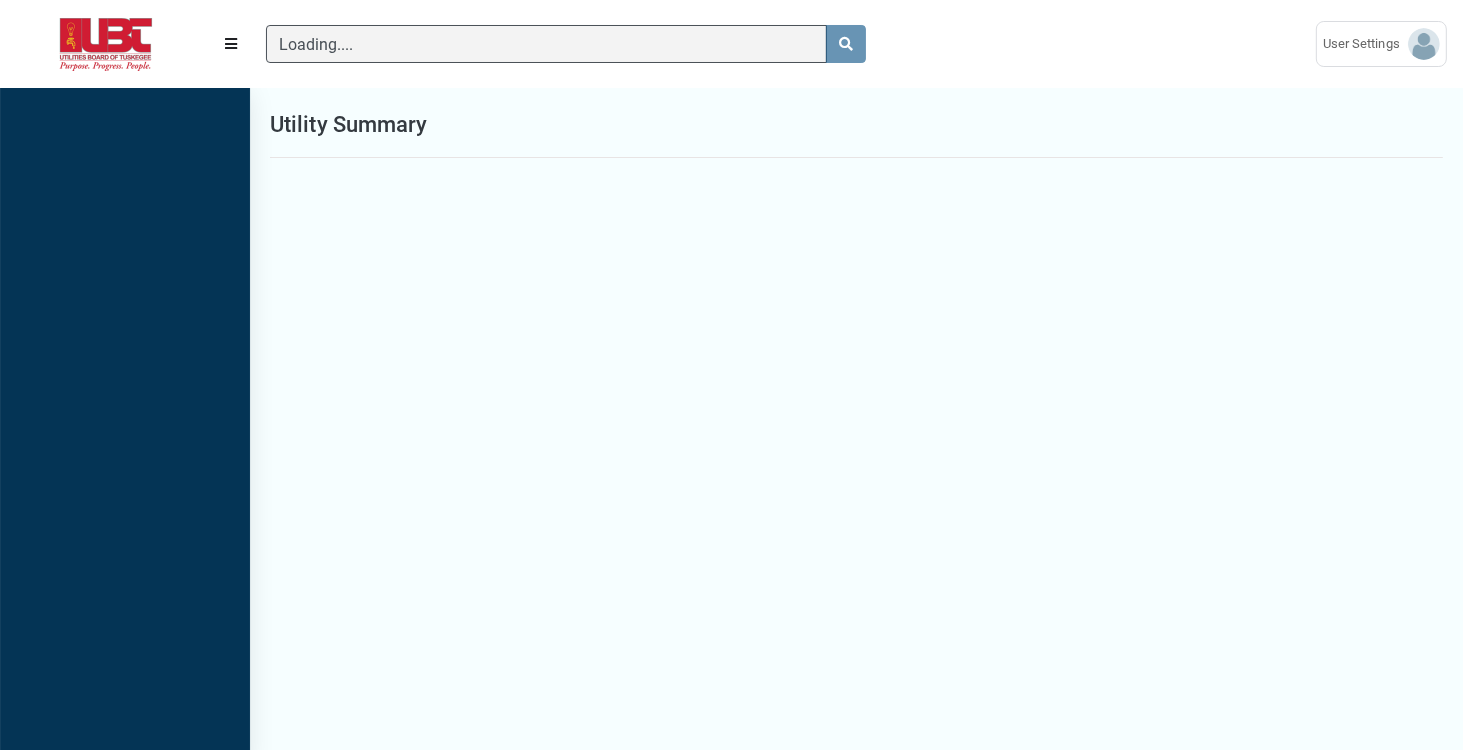 type 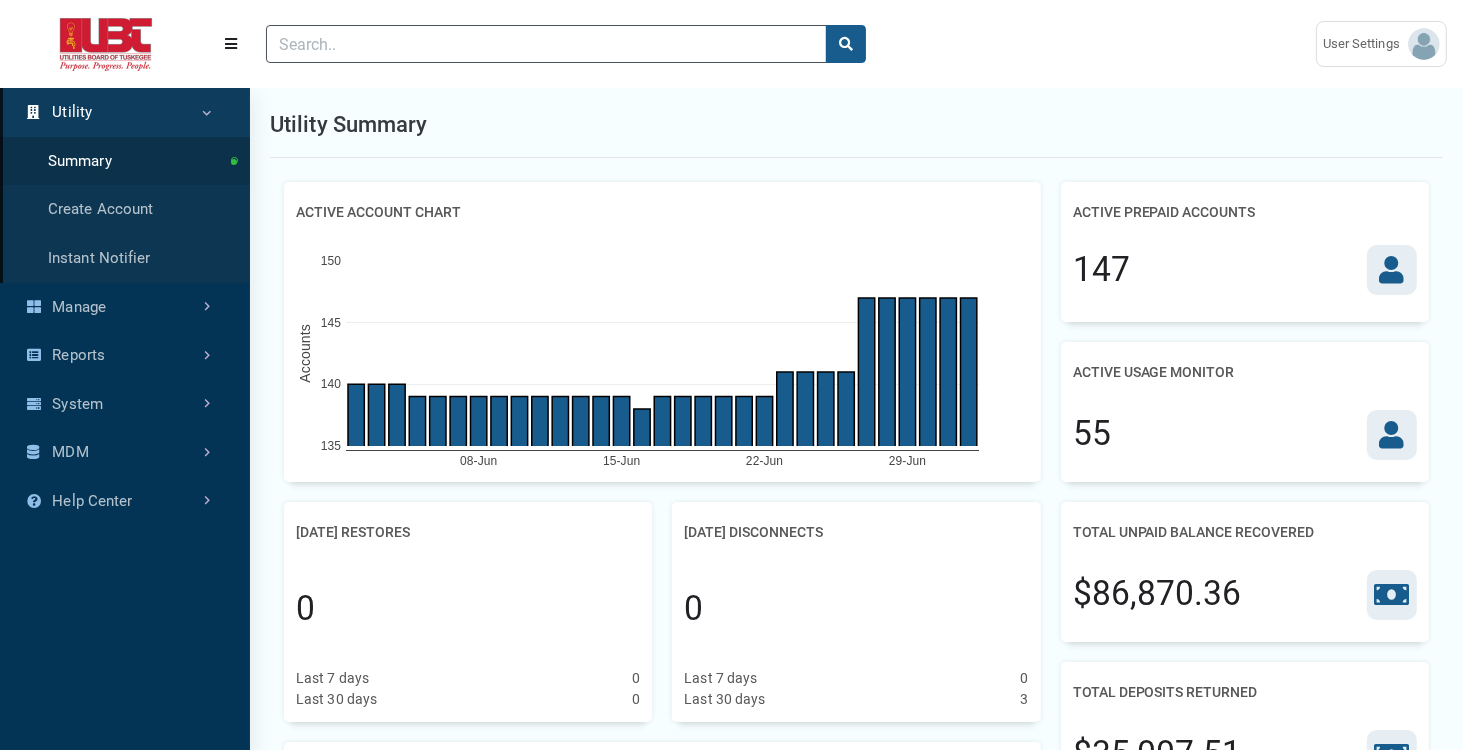 scroll, scrollTop: 678, scrollLeft: 249, axis: both 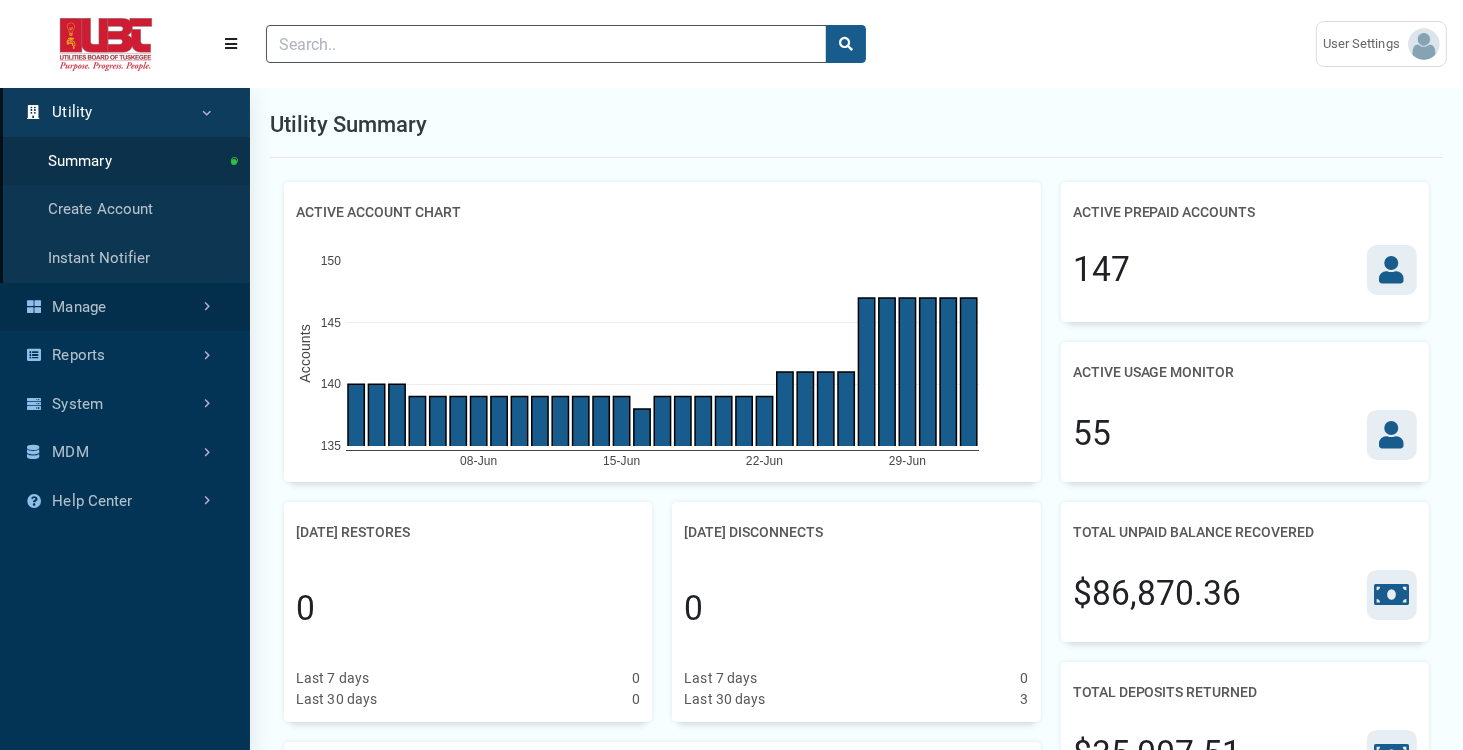 click on "Manage" at bounding box center [125, 307] 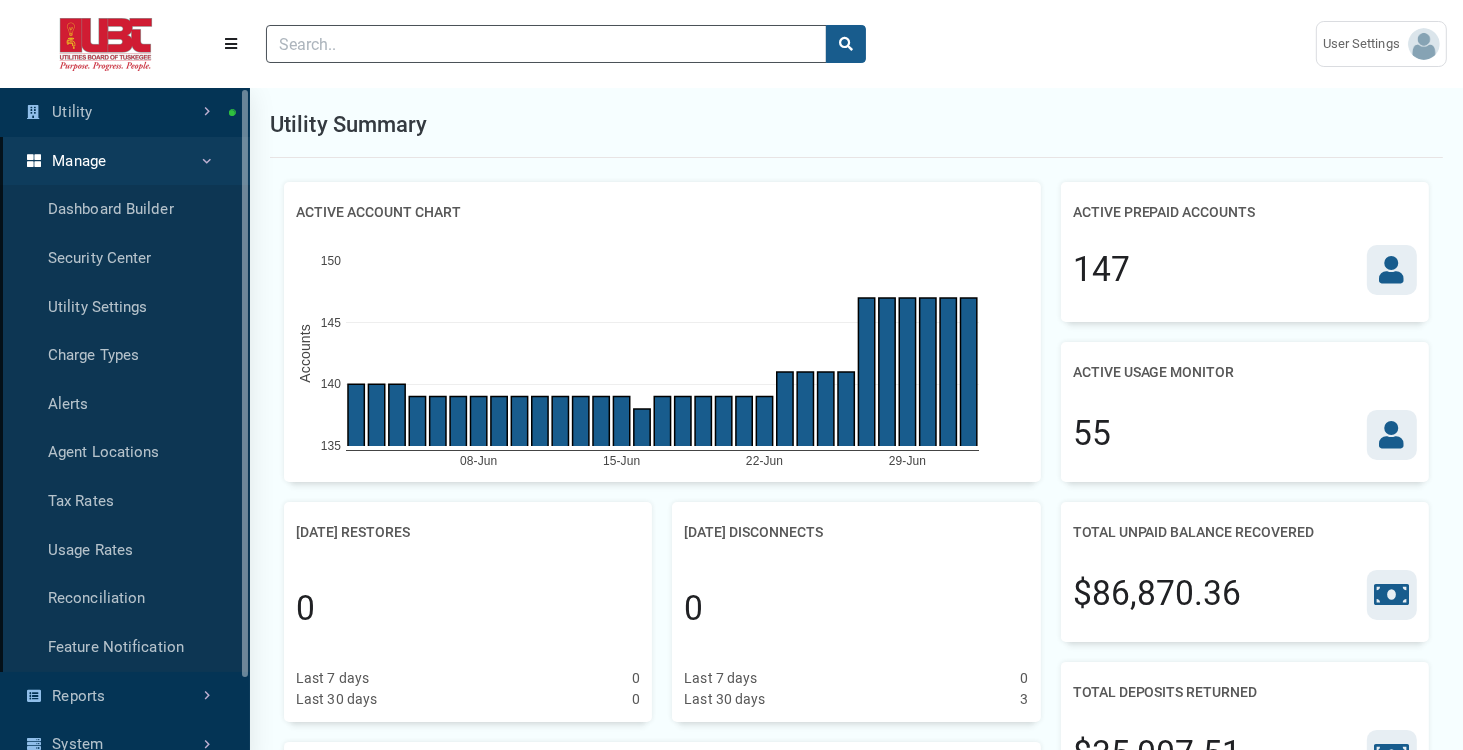 drag, startPoint x: 144, startPoint y: 602, endPoint x: 587, endPoint y: 545, distance: 446.65198 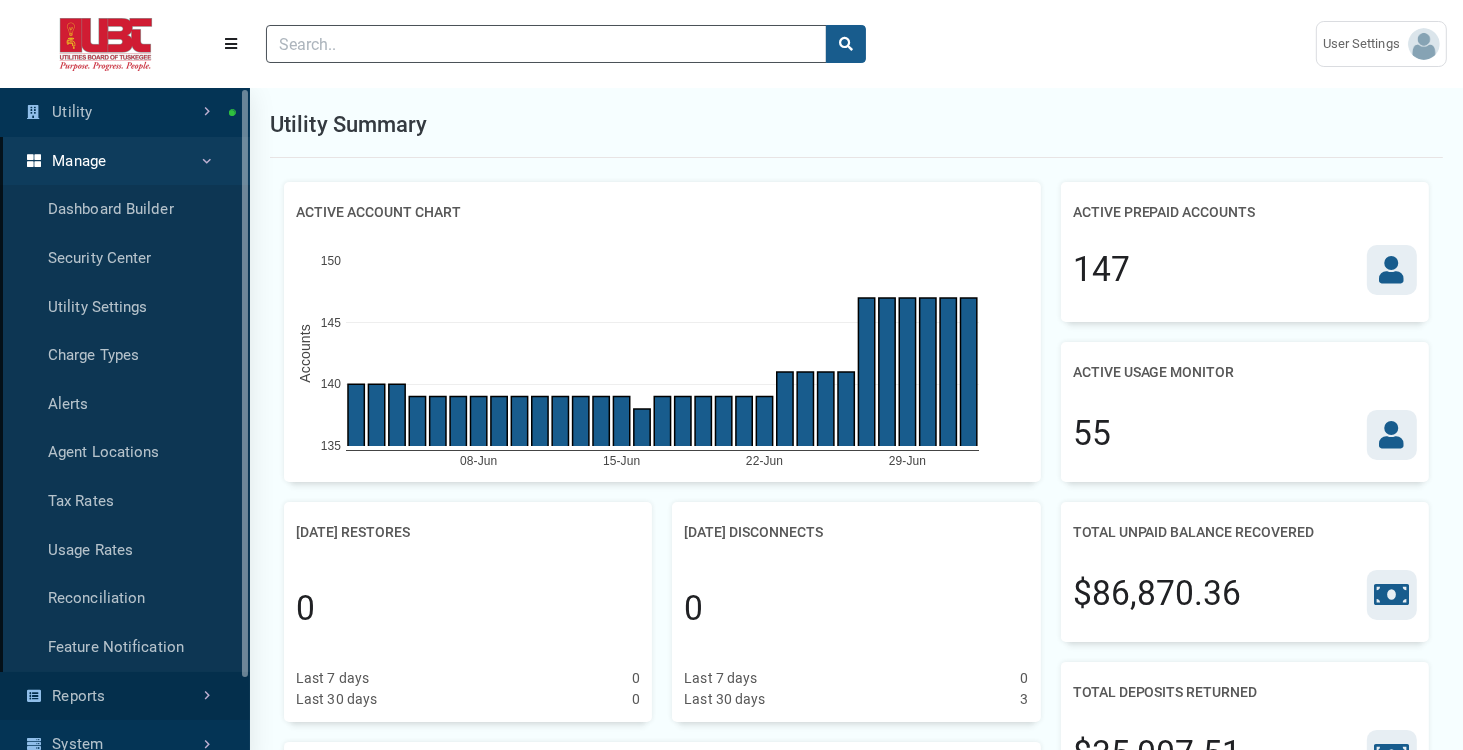 click on "Reports" at bounding box center (125, 696) 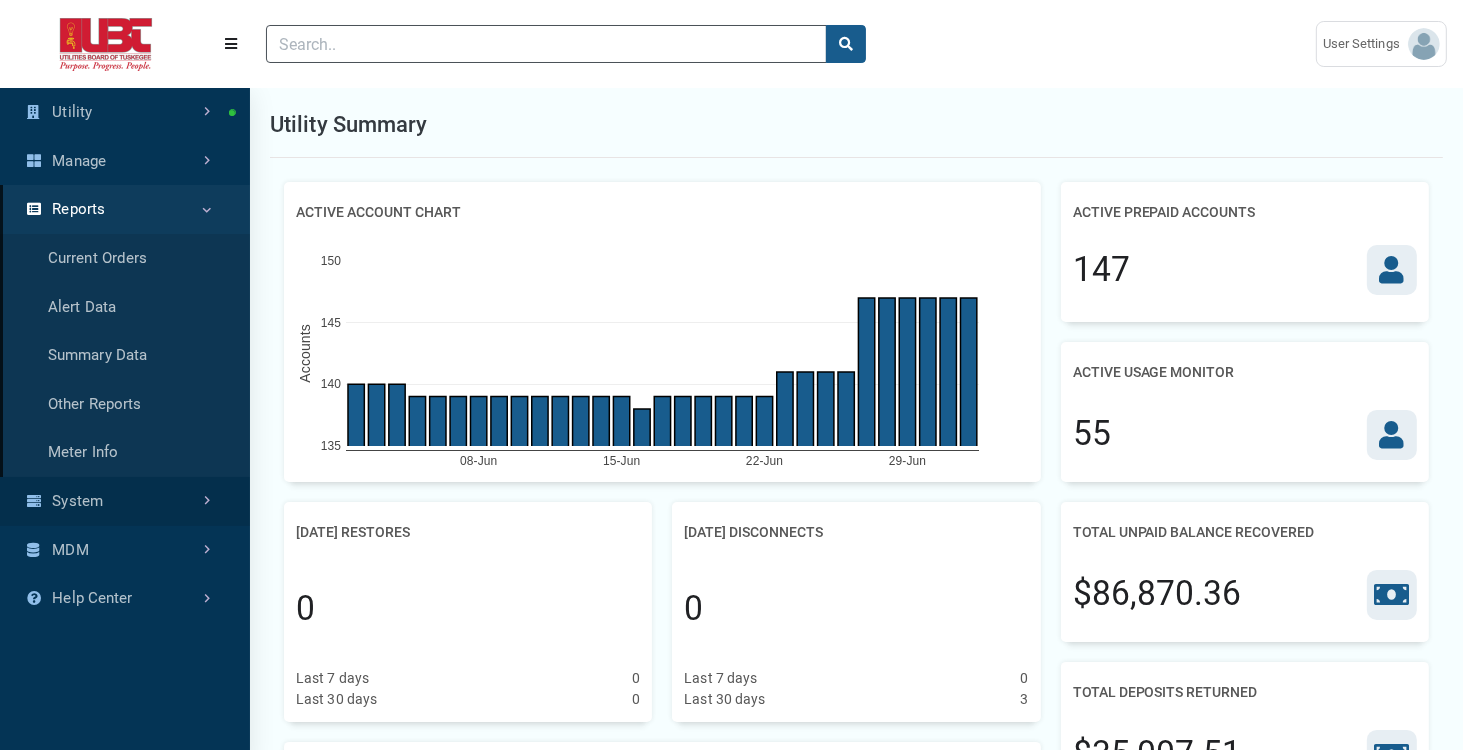 click on "System" at bounding box center [125, 501] 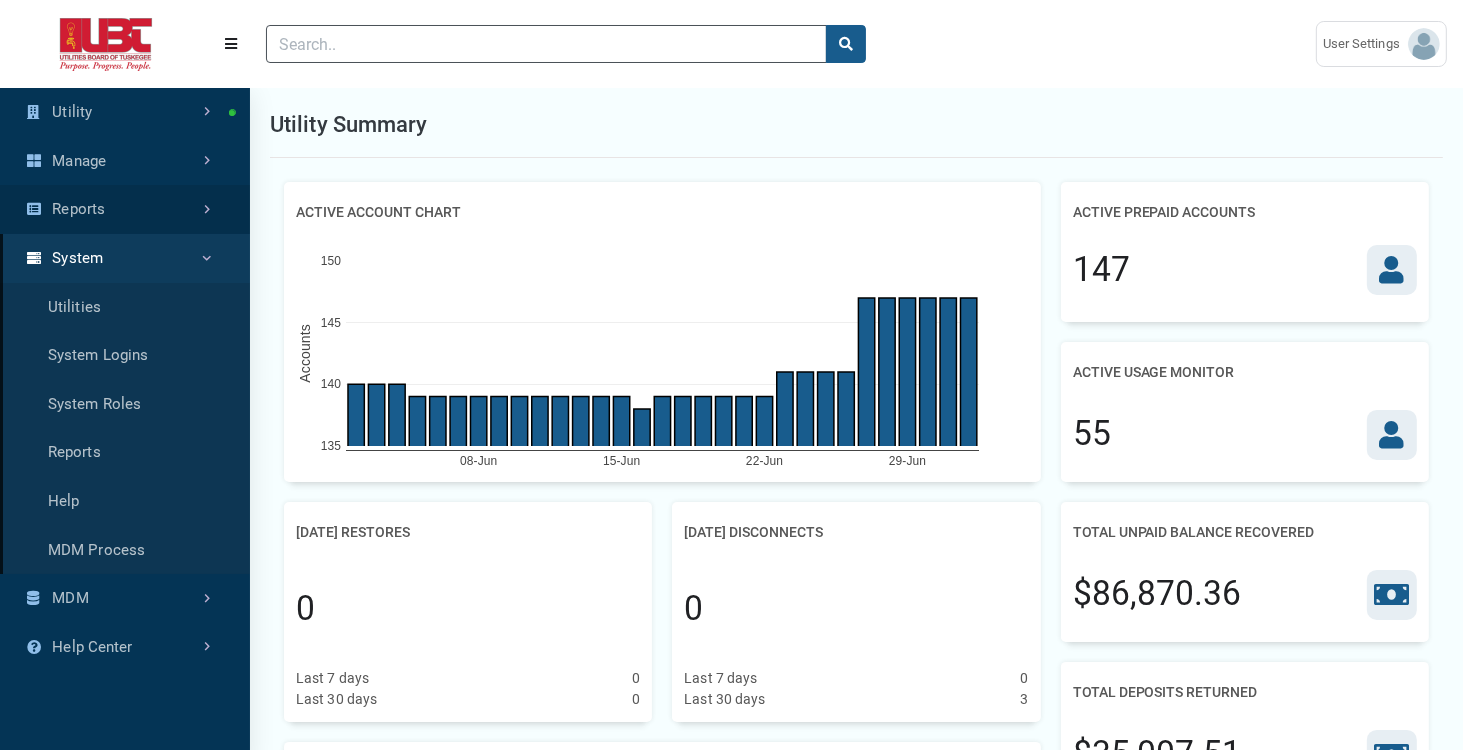 click on "Reports" at bounding box center (125, 209) 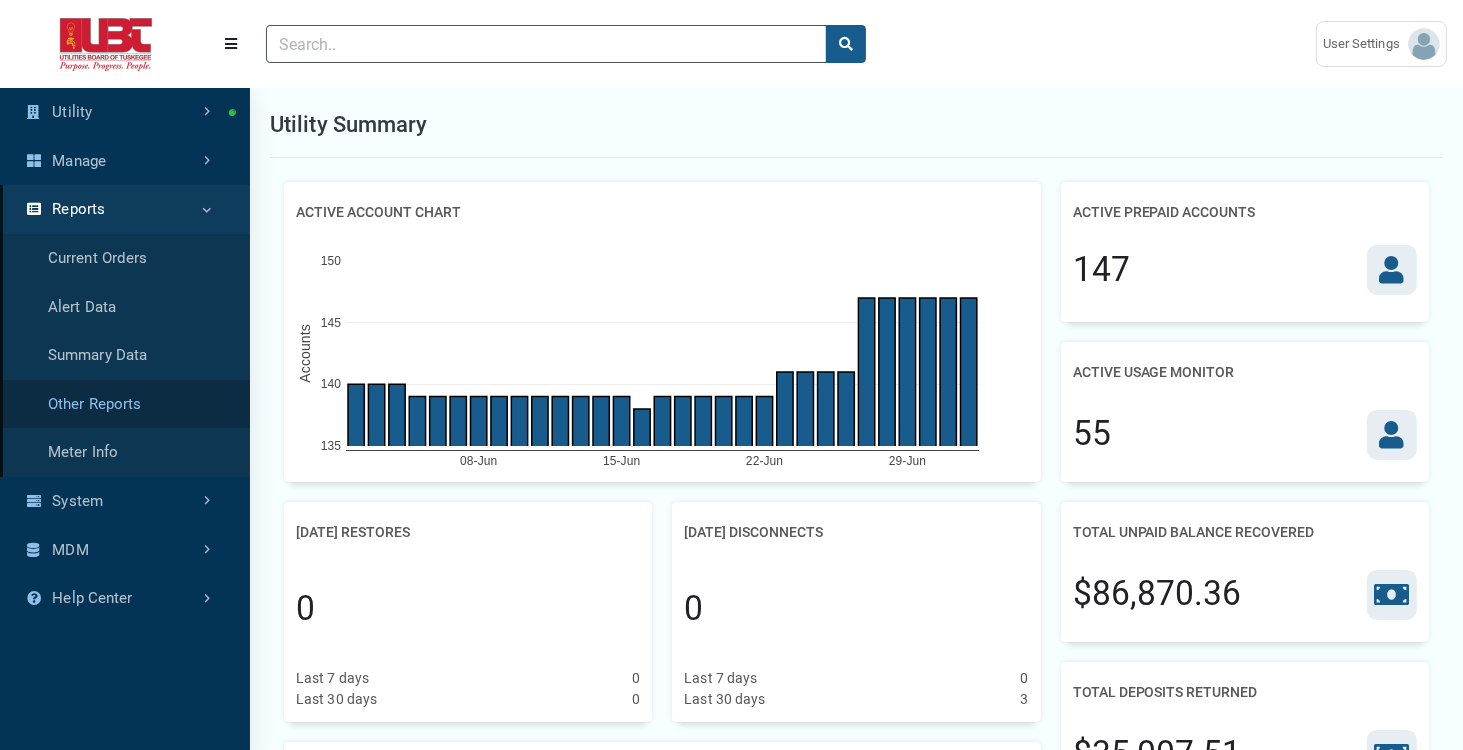 click on "Other Reports" at bounding box center (125, 404) 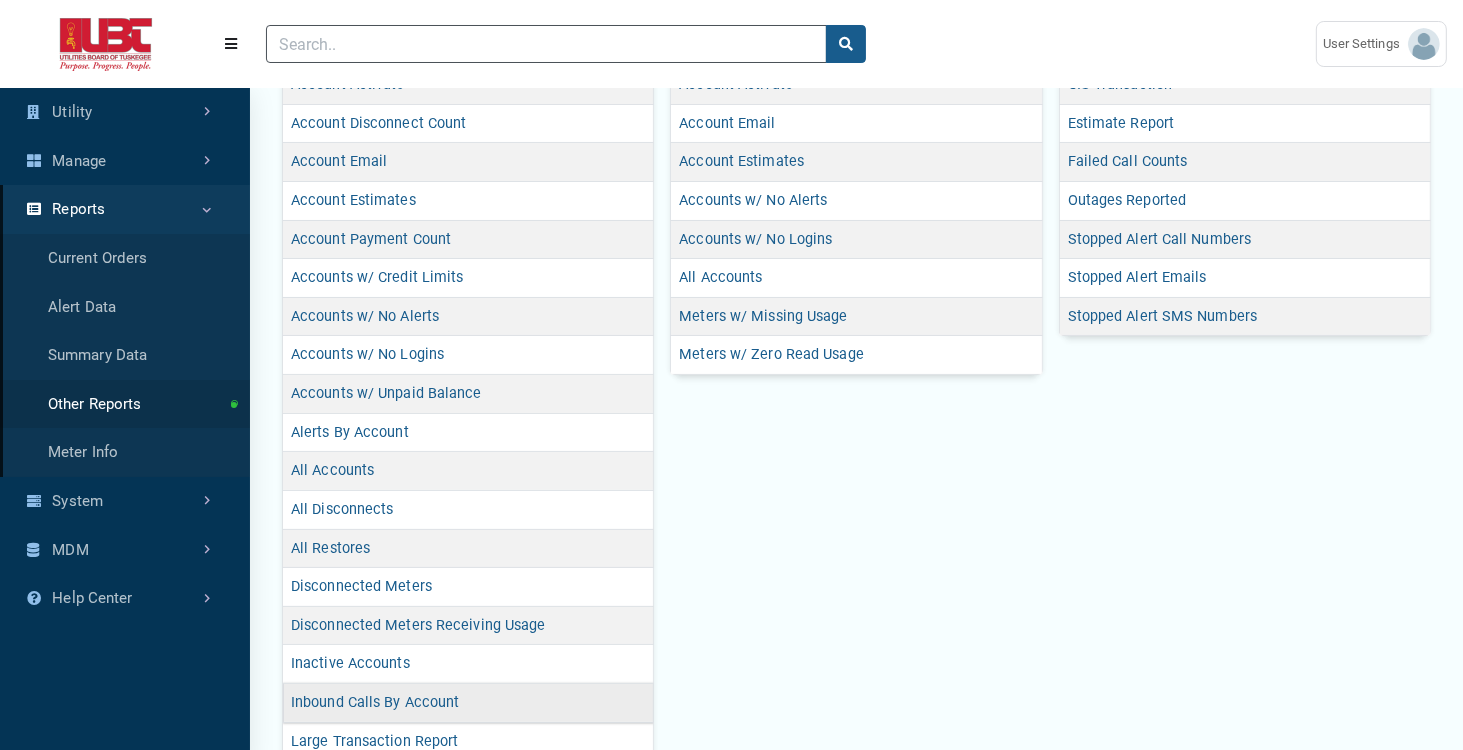 scroll, scrollTop: 240, scrollLeft: 0, axis: vertical 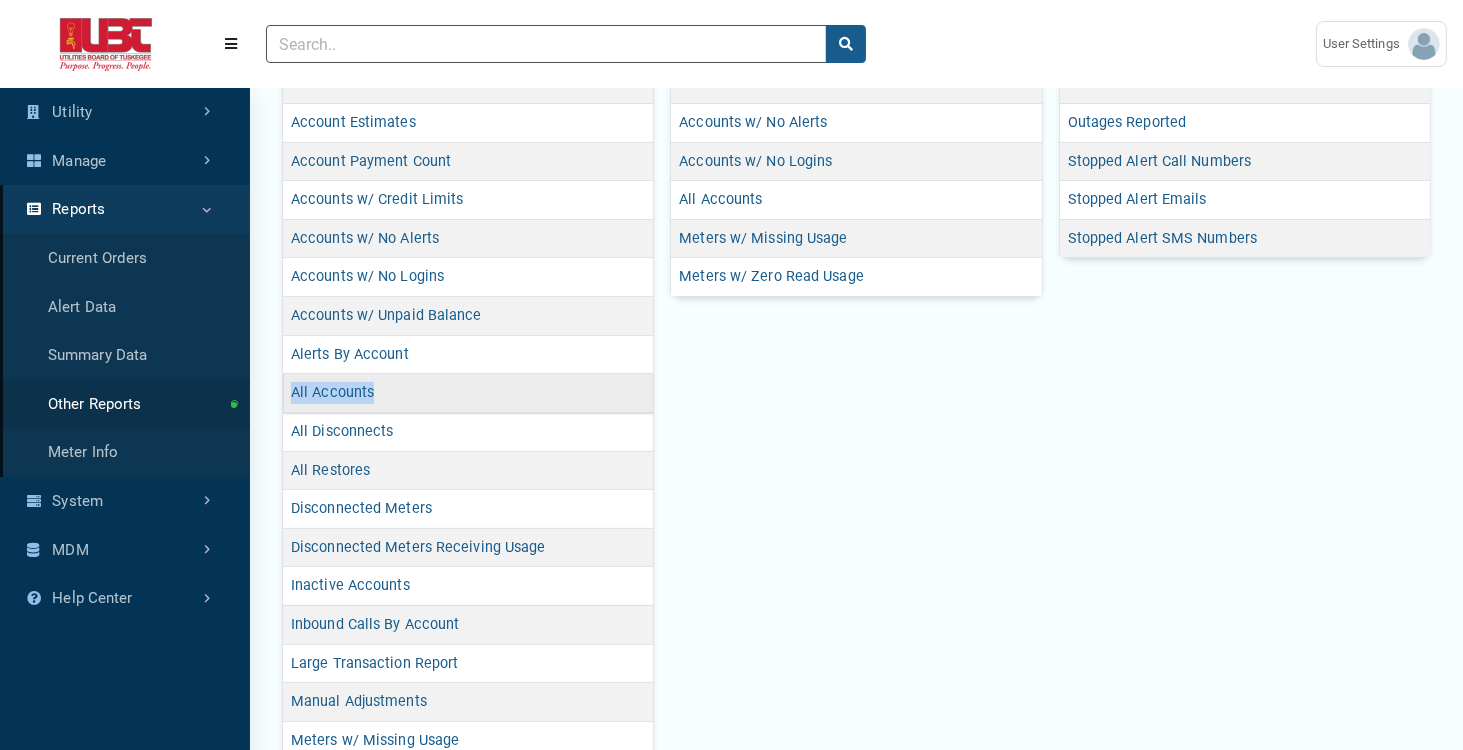 drag, startPoint x: 389, startPoint y: 389, endPoint x: 288, endPoint y: 395, distance: 101.17806 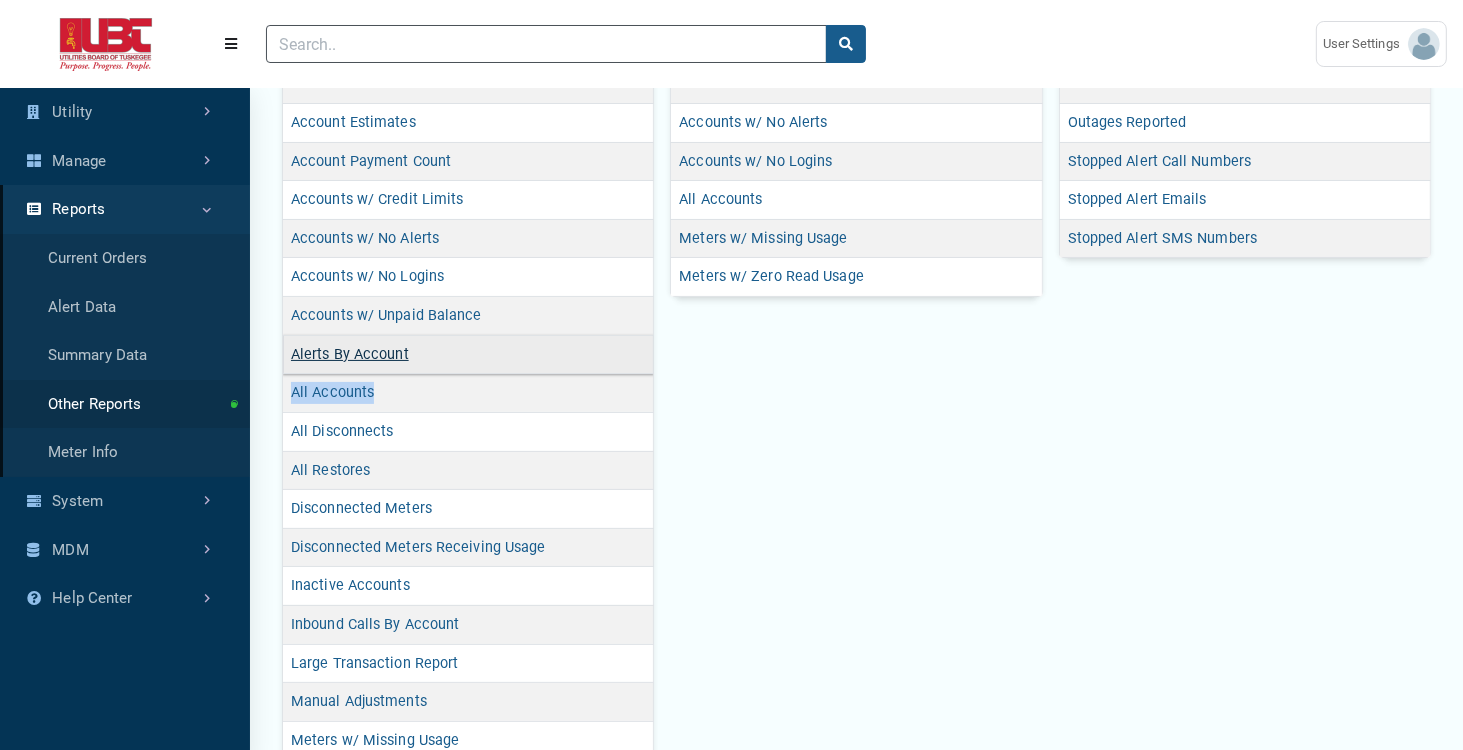 copy on "All Accounts" 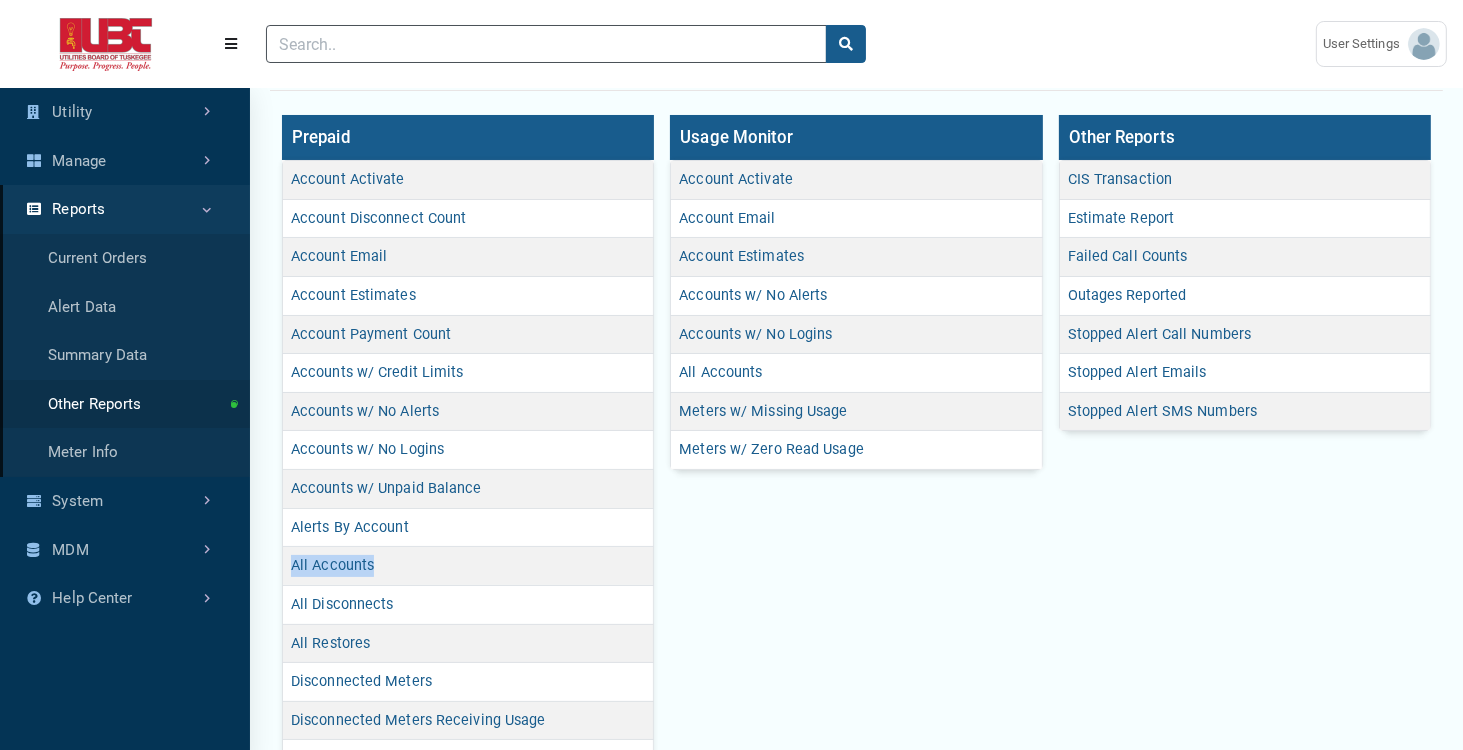 scroll, scrollTop: 0, scrollLeft: 0, axis: both 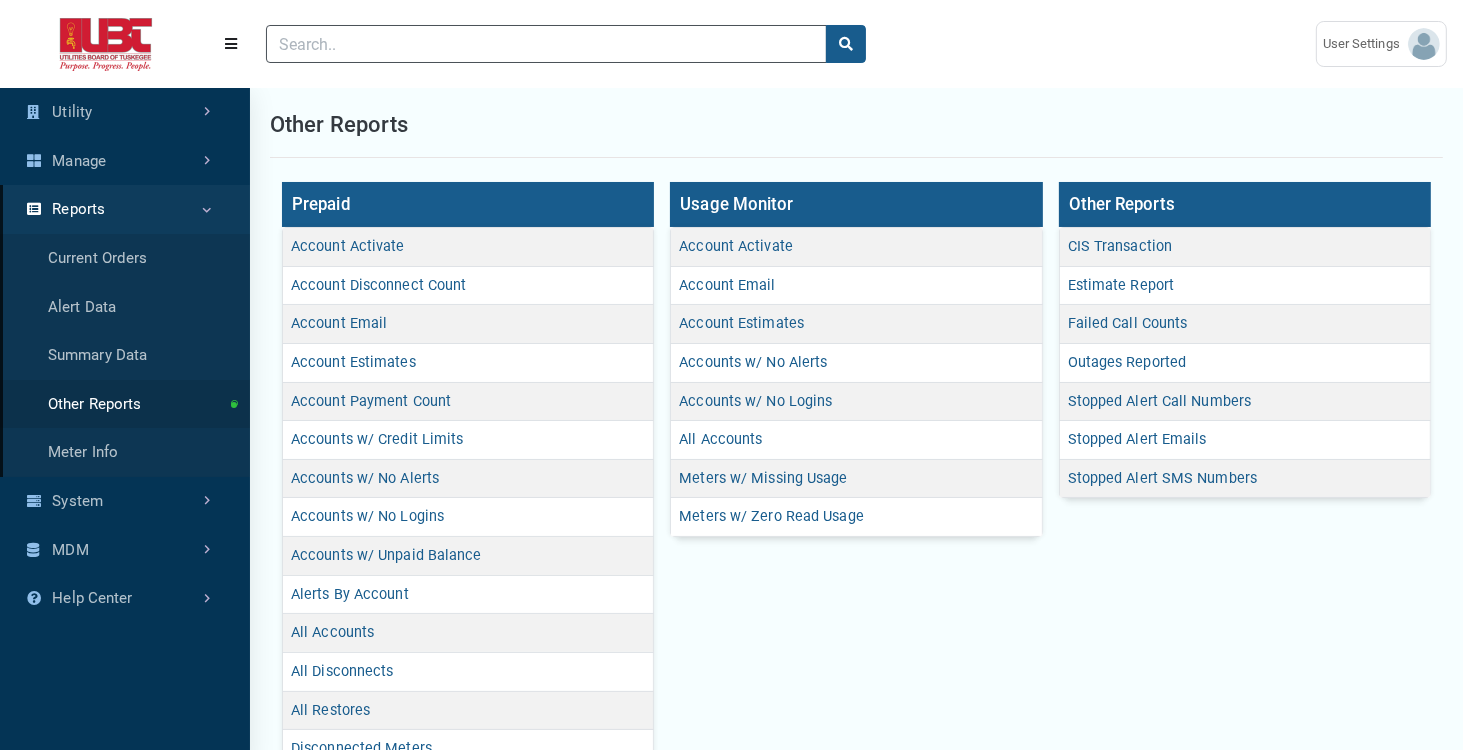 click on "Usage Monitor
Account Activate
Account Email
Account Estimates
Accounts w/ No Alerts
Accounts w/ No Logins" at bounding box center [856, 653] 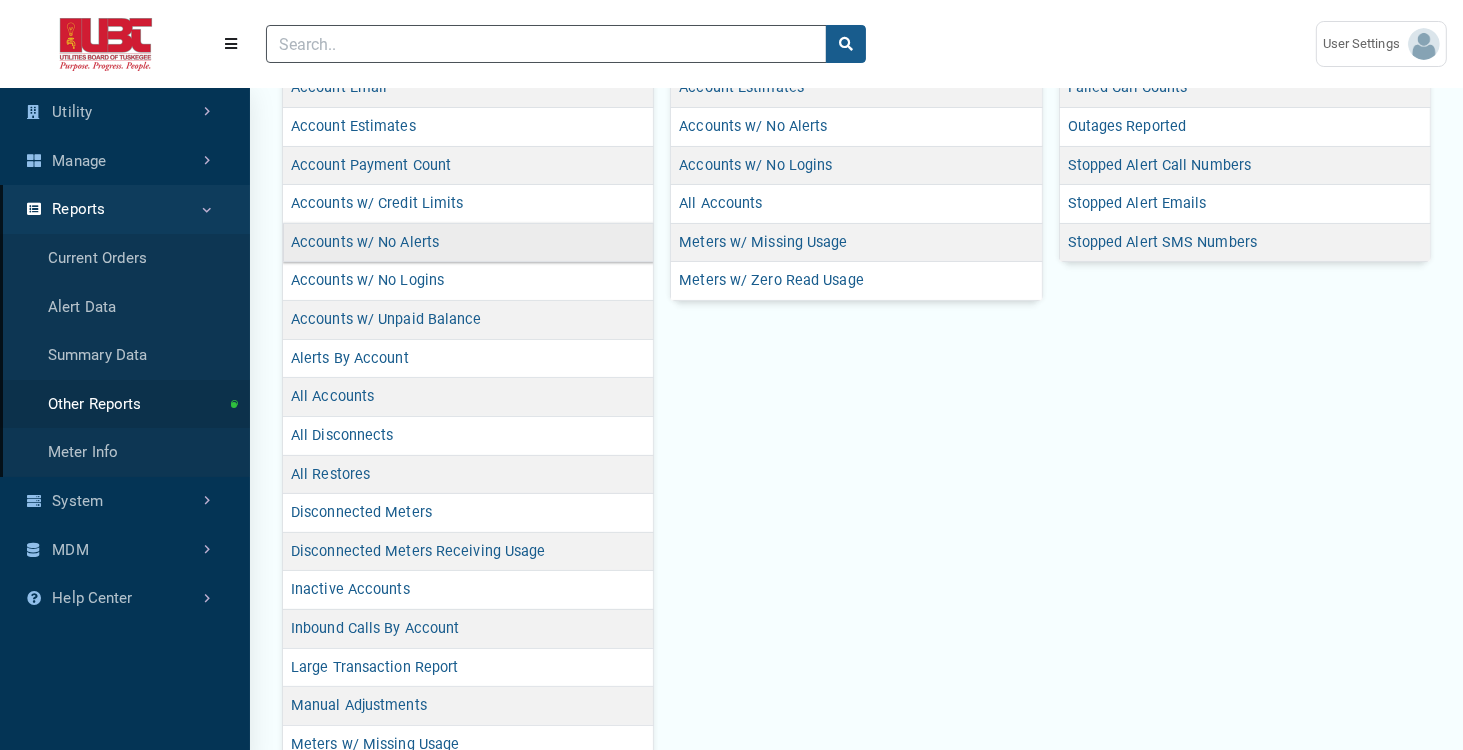 scroll, scrollTop: 240, scrollLeft: 0, axis: vertical 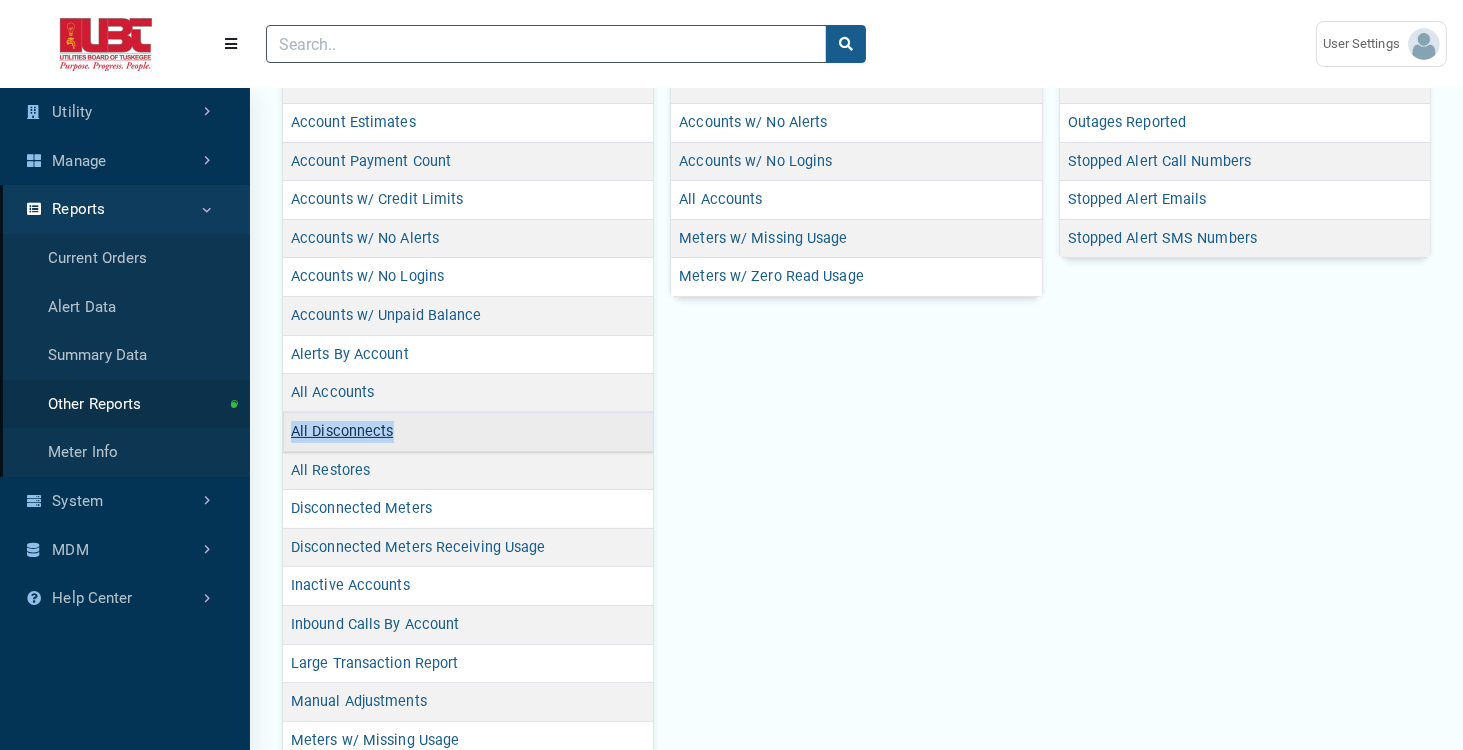 drag, startPoint x: 395, startPoint y: 429, endPoint x: 292, endPoint y: 422, distance: 103.23759 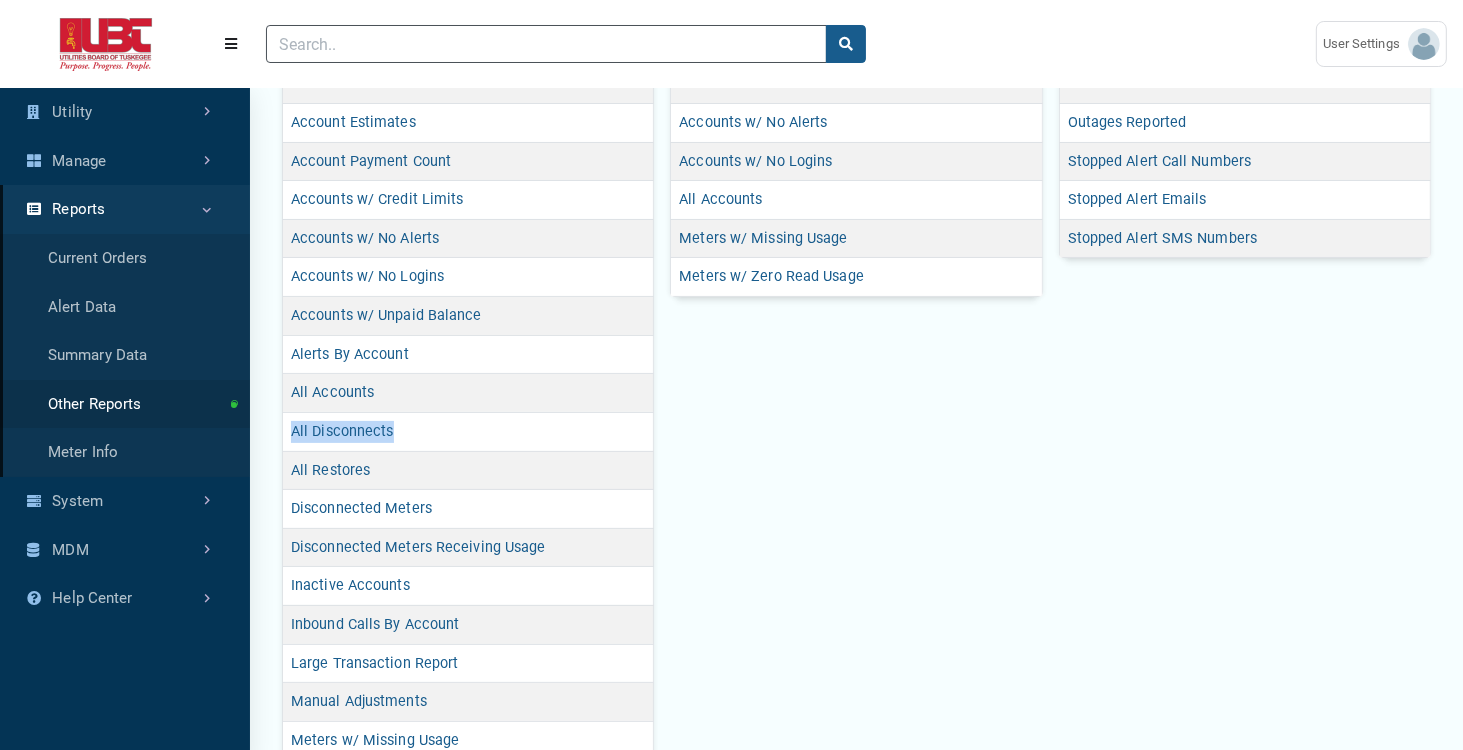 copy on "All Disconnects" 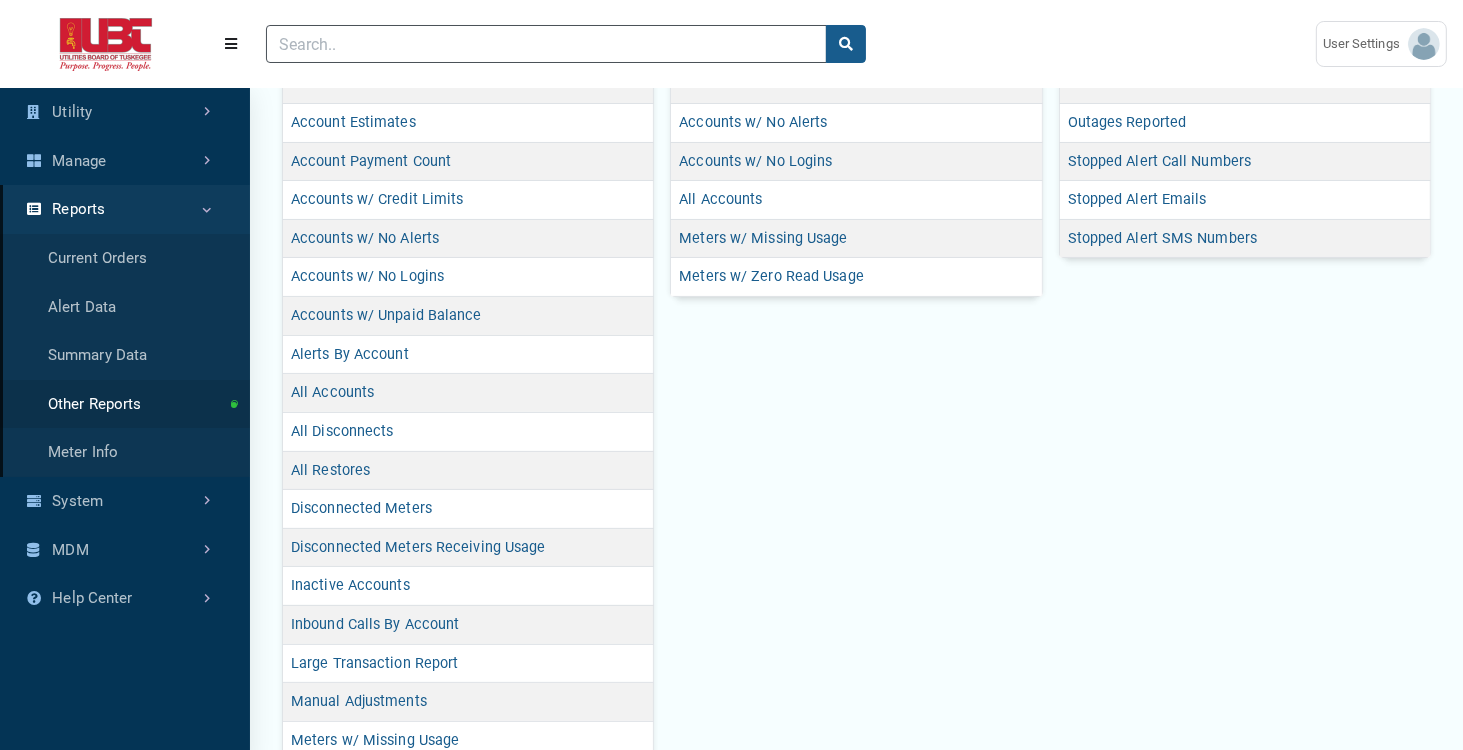 click on "Usage Monitor
Account Activate
Account Email
Account Estimates
Accounts w/ No Alerts
Accounts w/ No Logins" at bounding box center (856, 413) 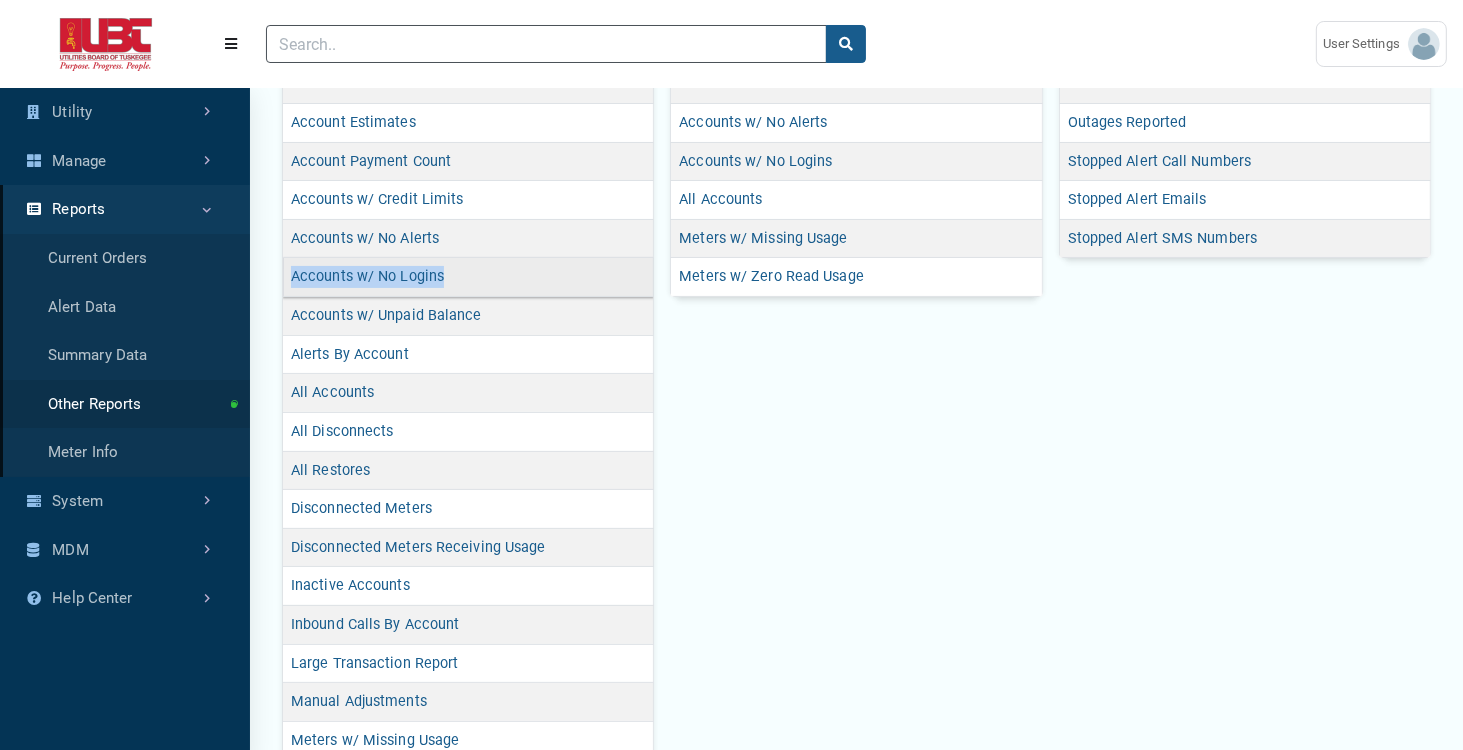 drag, startPoint x: 455, startPoint y: 277, endPoint x: 289, endPoint y: 268, distance: 166.24379 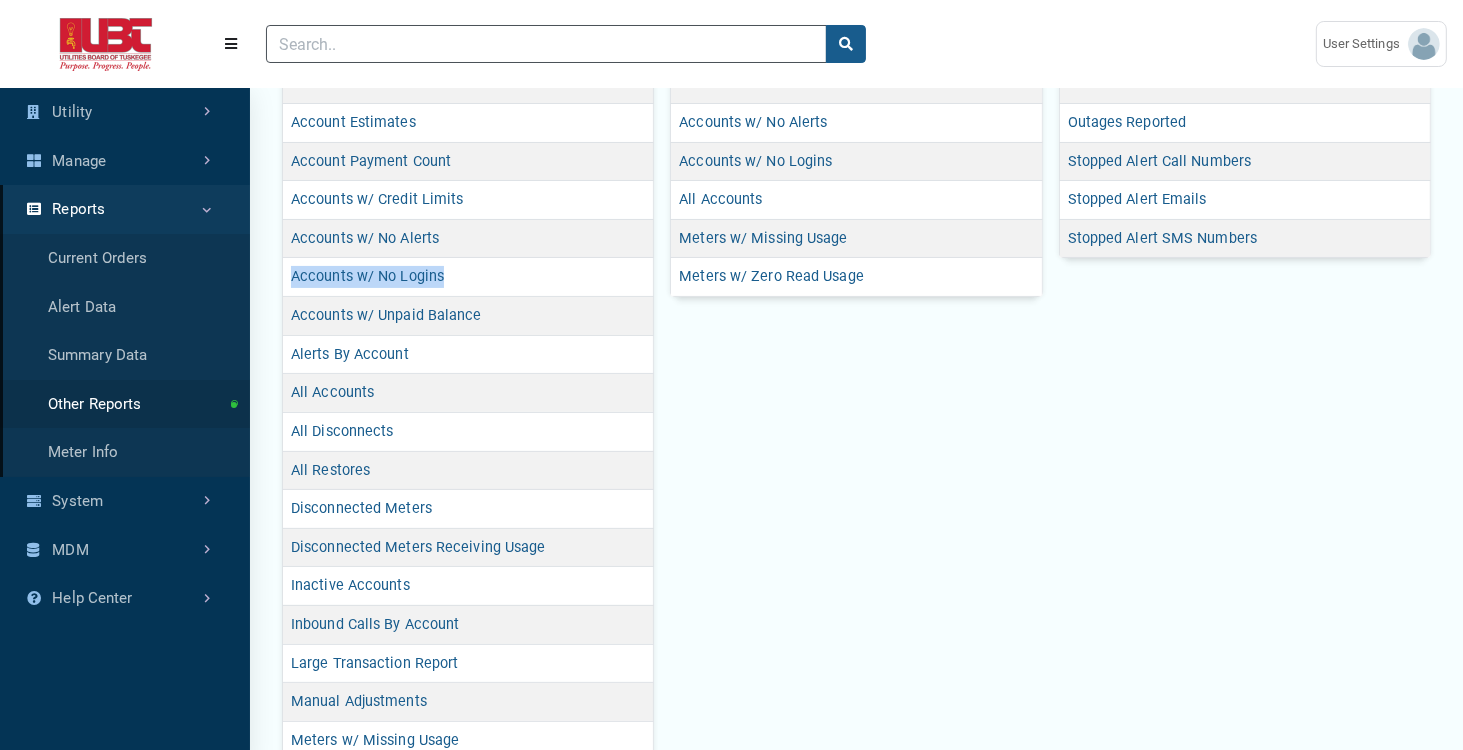 copy on "Accounts w/ No Logins" 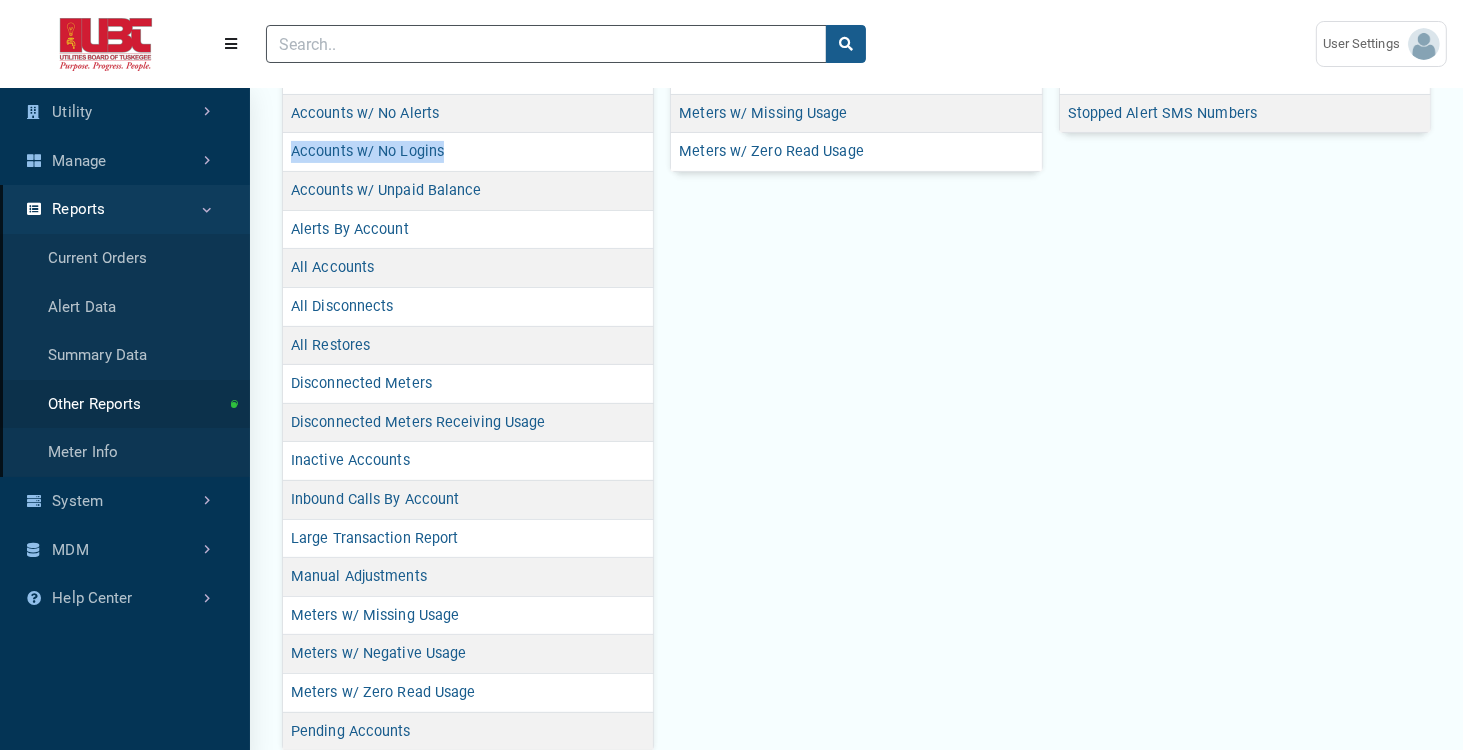 scroll, scrollTop: 240, scrollLeft: 0, axis: vertical 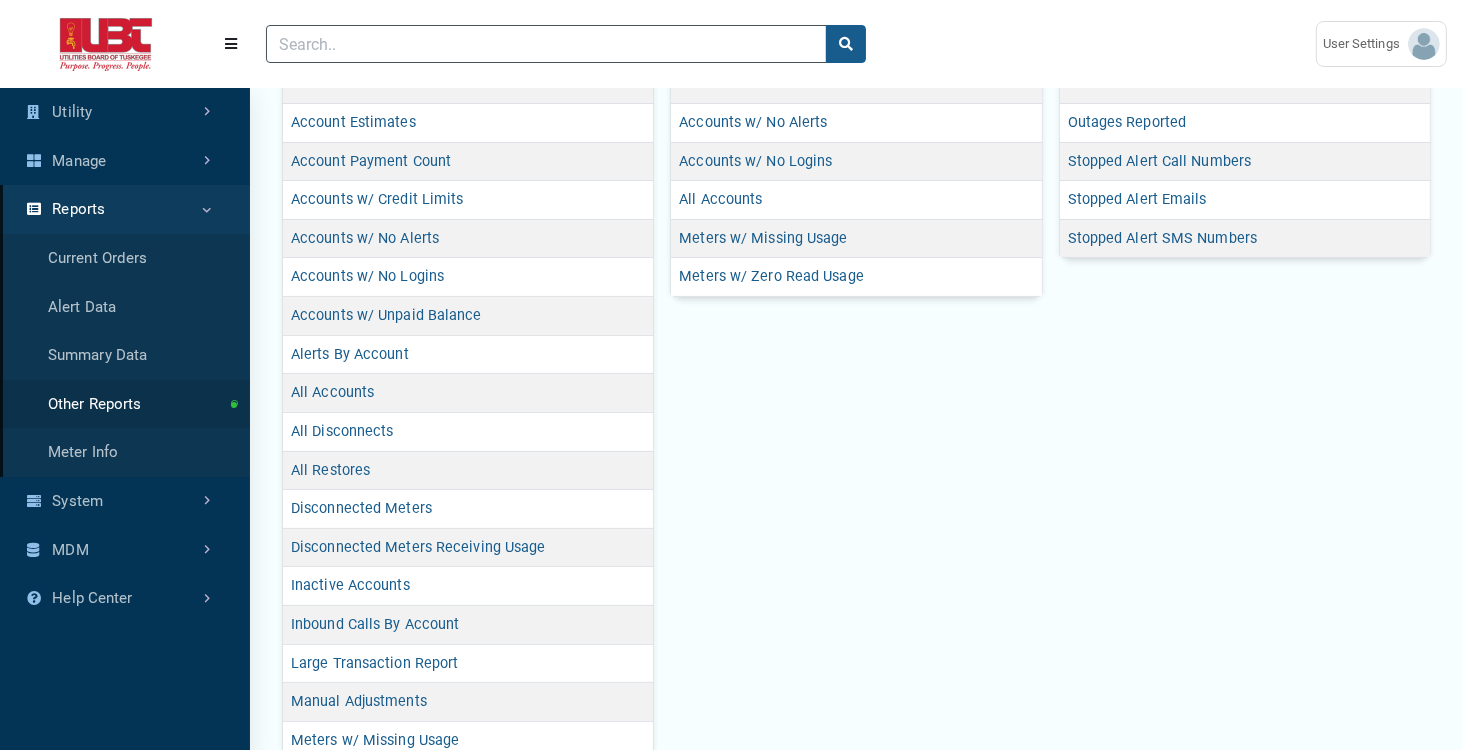 click on "Usage Monitor
Account Activate
Account Email
Account Estimates
Accounts w/ No Alerts
Accounts w/ No Logins" at bounding box center [856, 413] 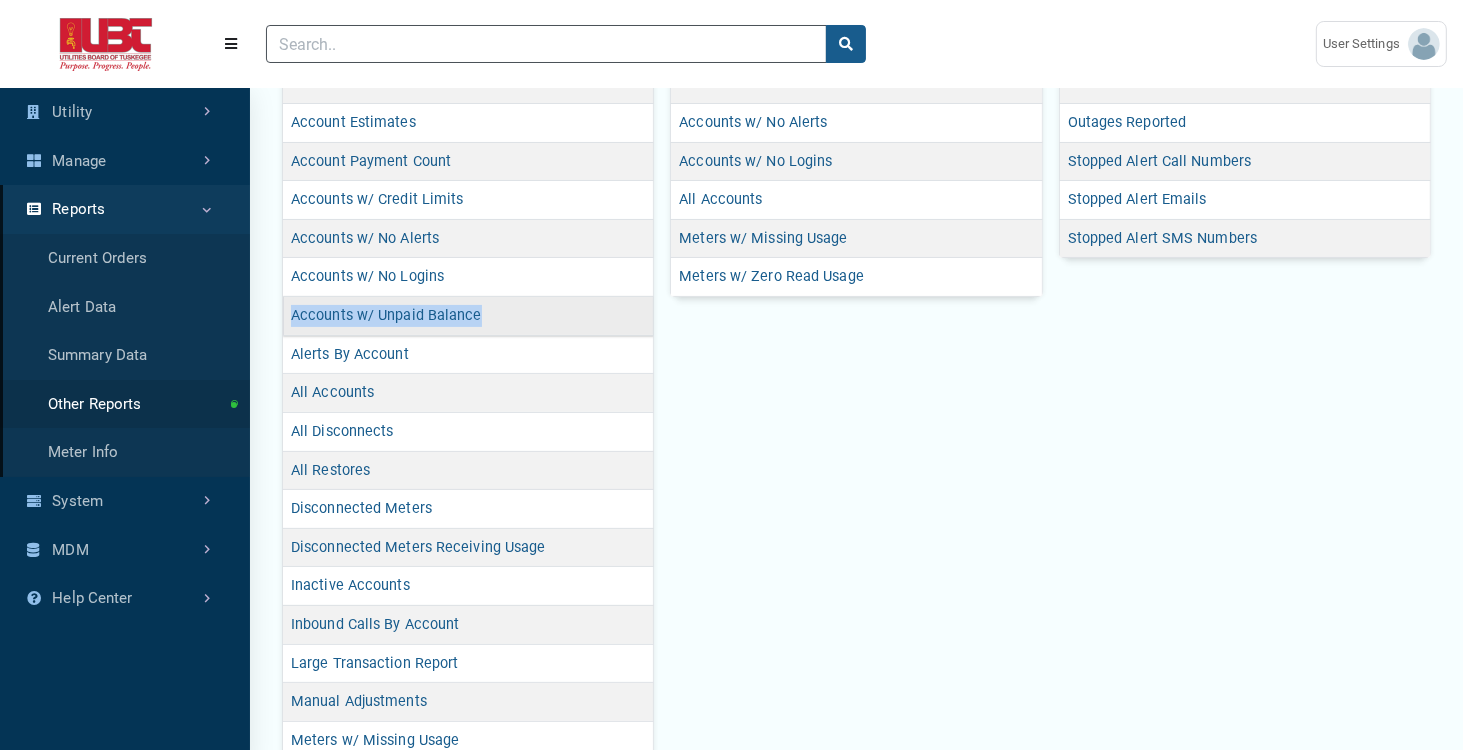 drag, startPoint x: 486, startPoint y: 311, endPoint x: 292, endPoint y: 324, distance: 194.43507 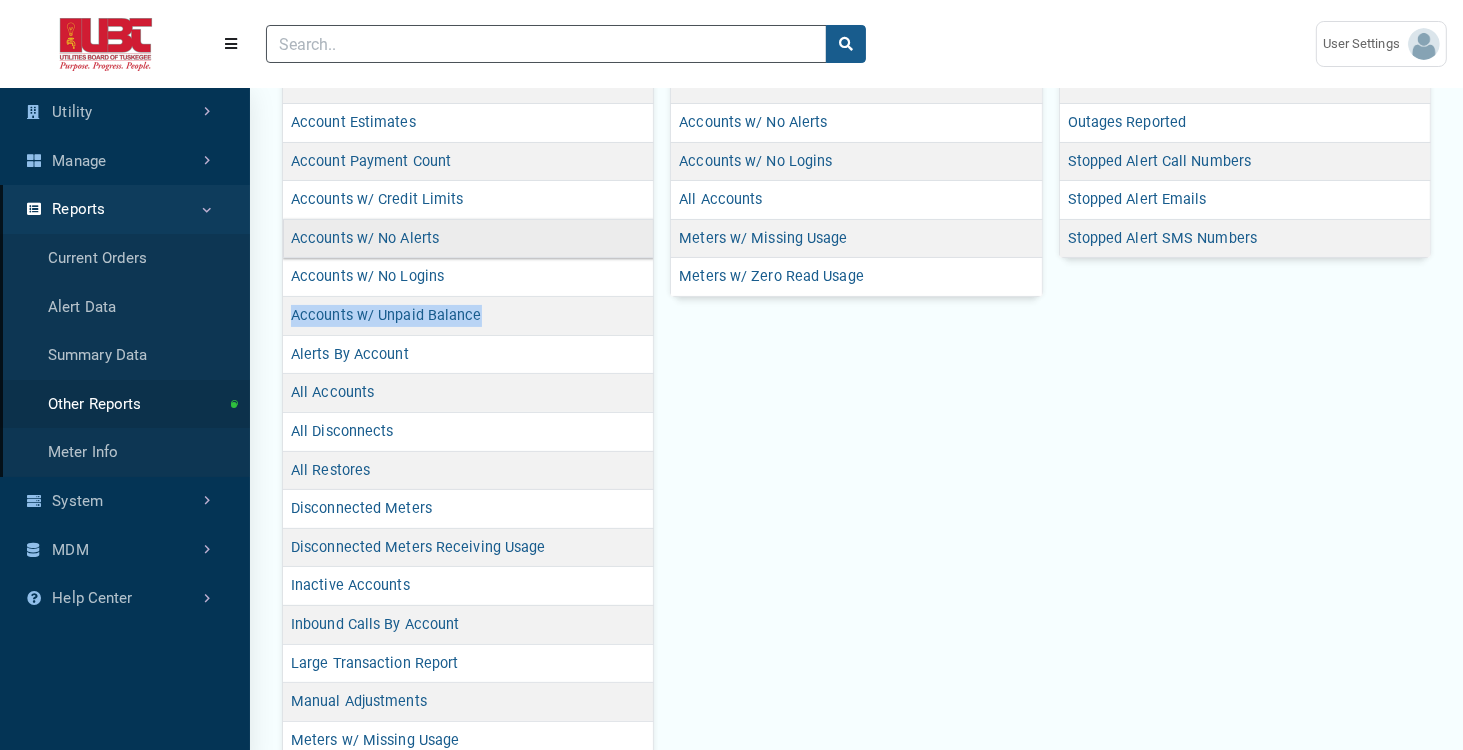 copy on "Accounts w/ Unpaid Balance" 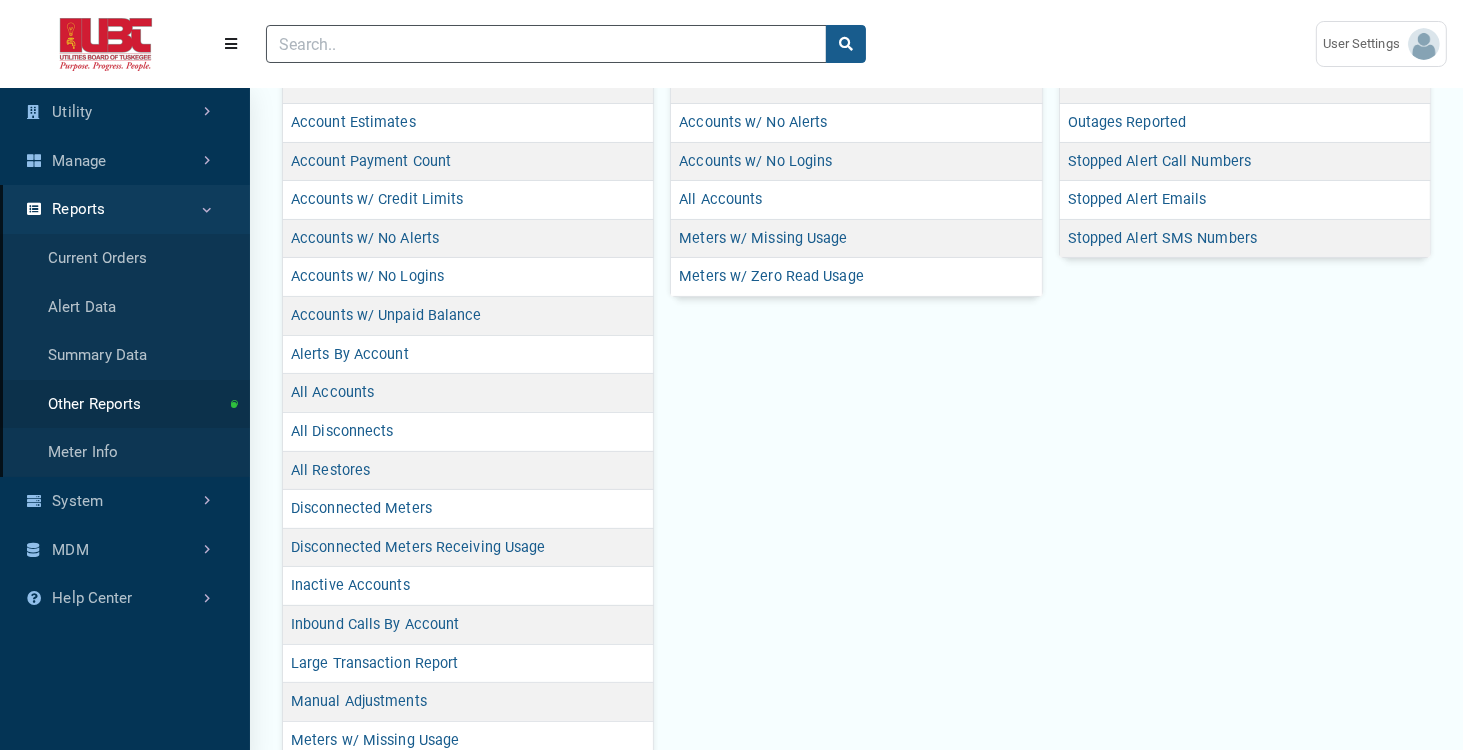 click on "Usage Monitor
Account Activate
Account Email
Account Estimates
Accounts w/ No Alerts
Accounts w/ No Logins" at bounding box center [856, 413] 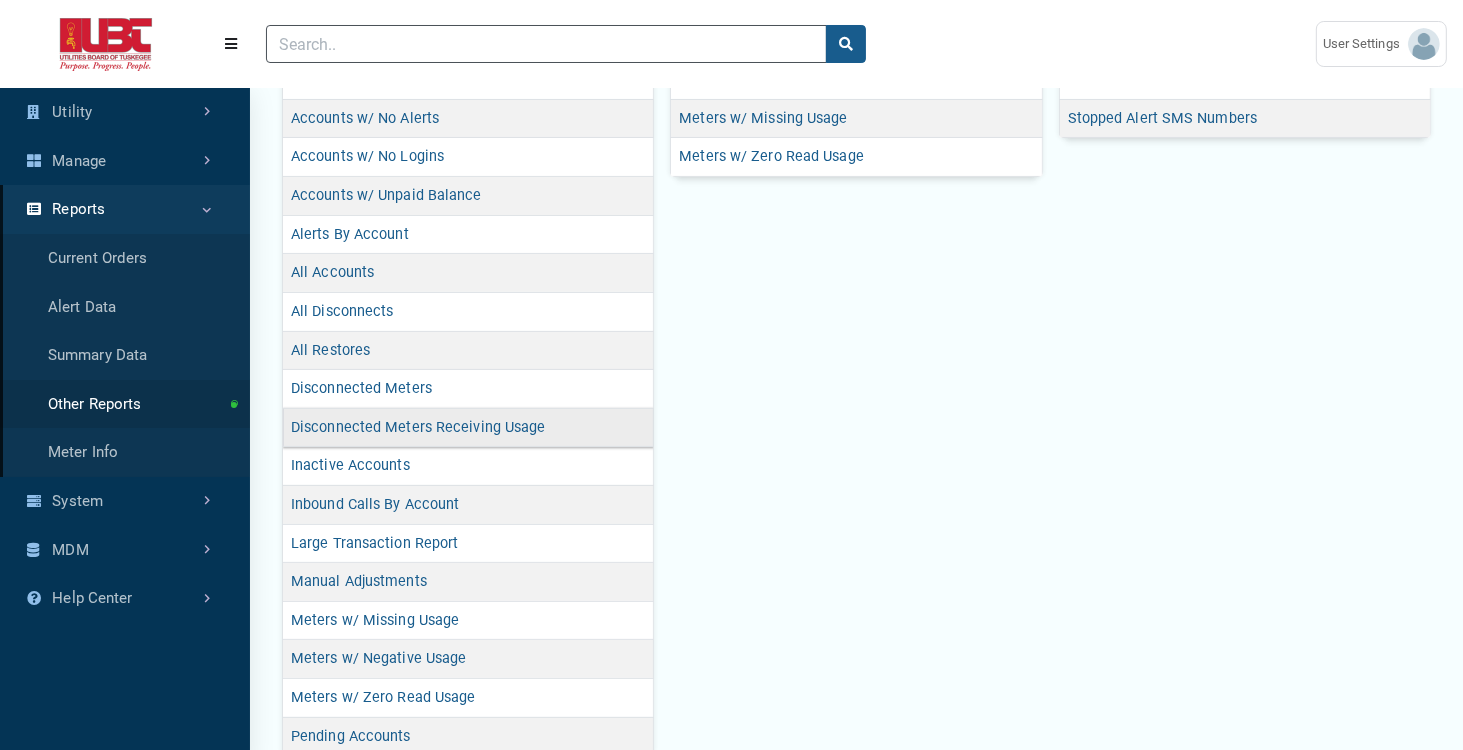 scroll, scrollTop: 540, scrollLeft: 0, axis: vertical 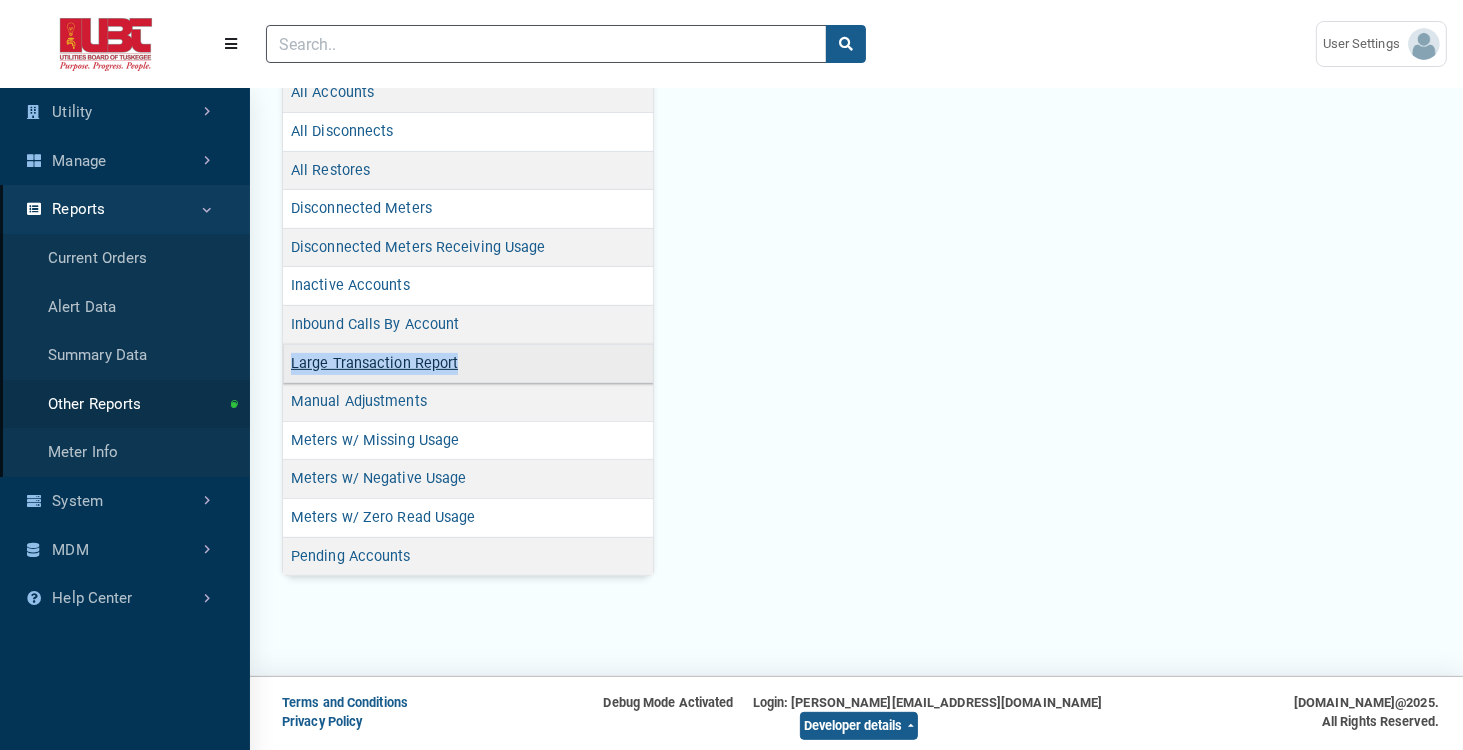 drag, startPoint x: 457, startPoint y: 351, endPoint x: 292, endPoint y: 365, distance: 165.59288 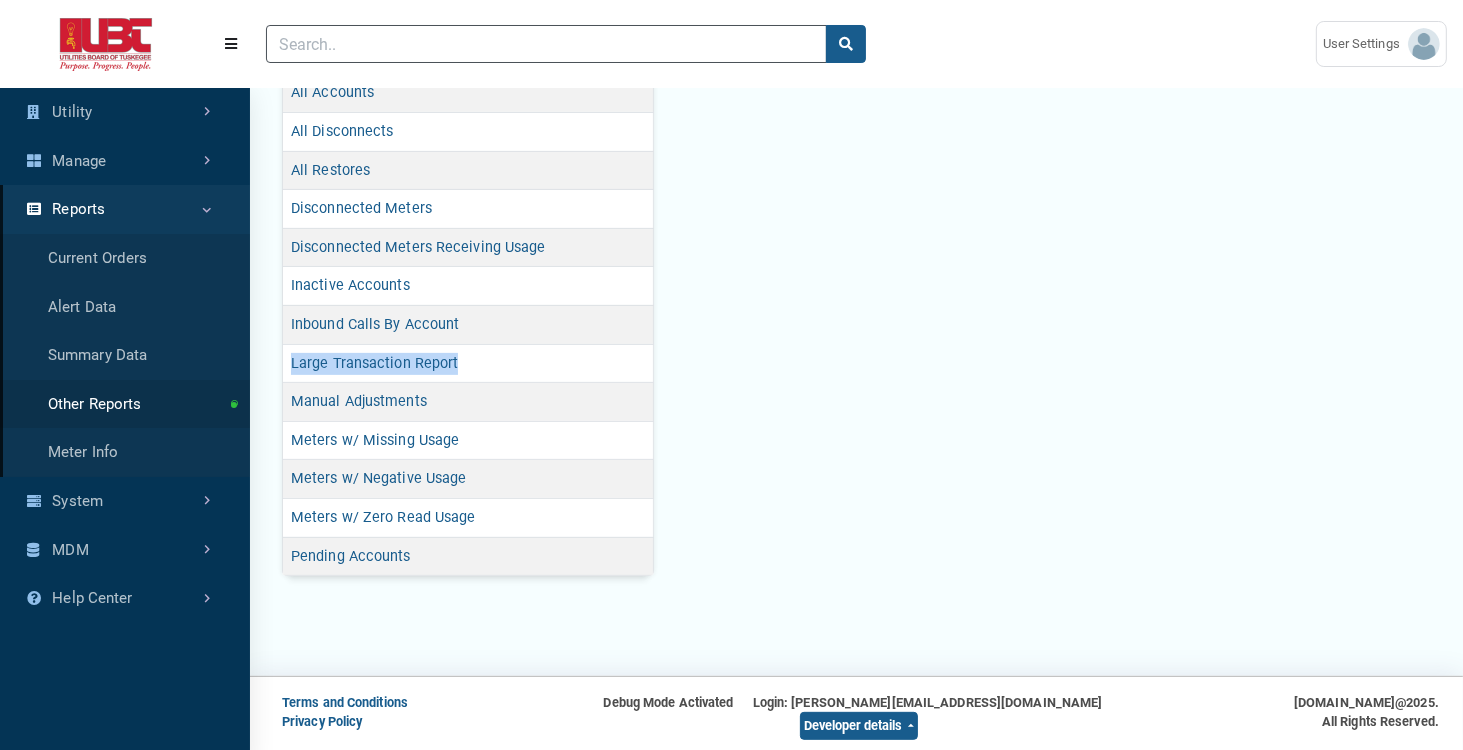 copy on "Large Transaction Report" 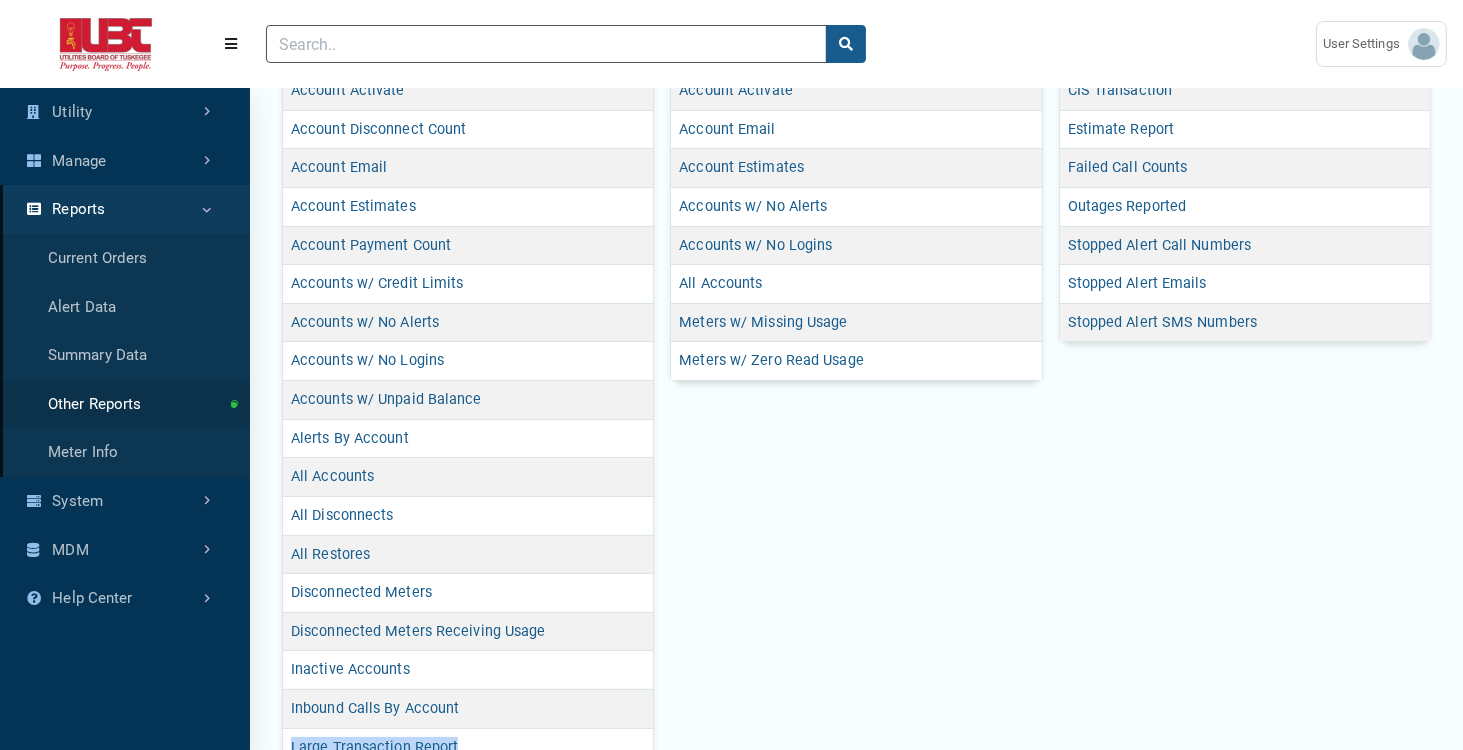 scroll, scrollTop: 0, scrollLeft: 0, axis: both 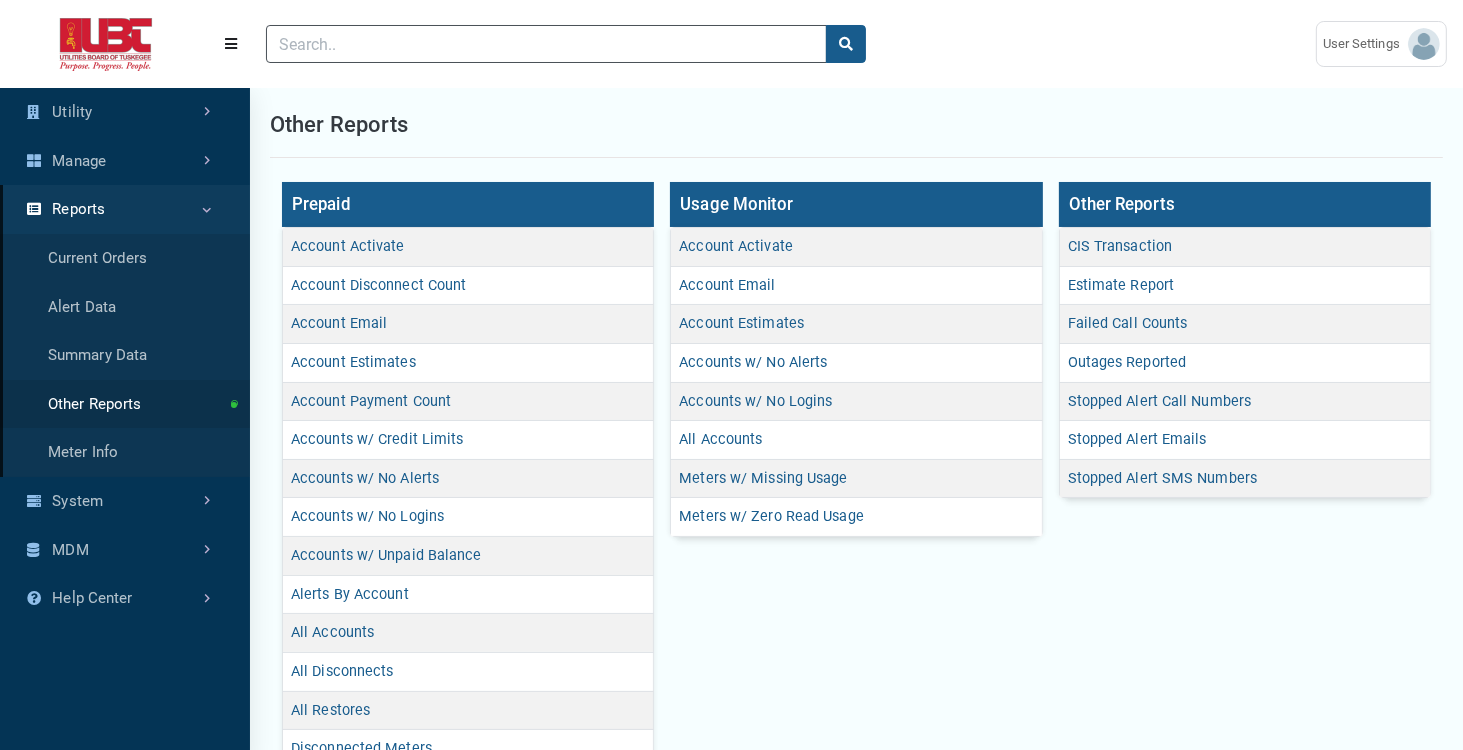 click on "Other Reports" at bounding box center [856, 125] 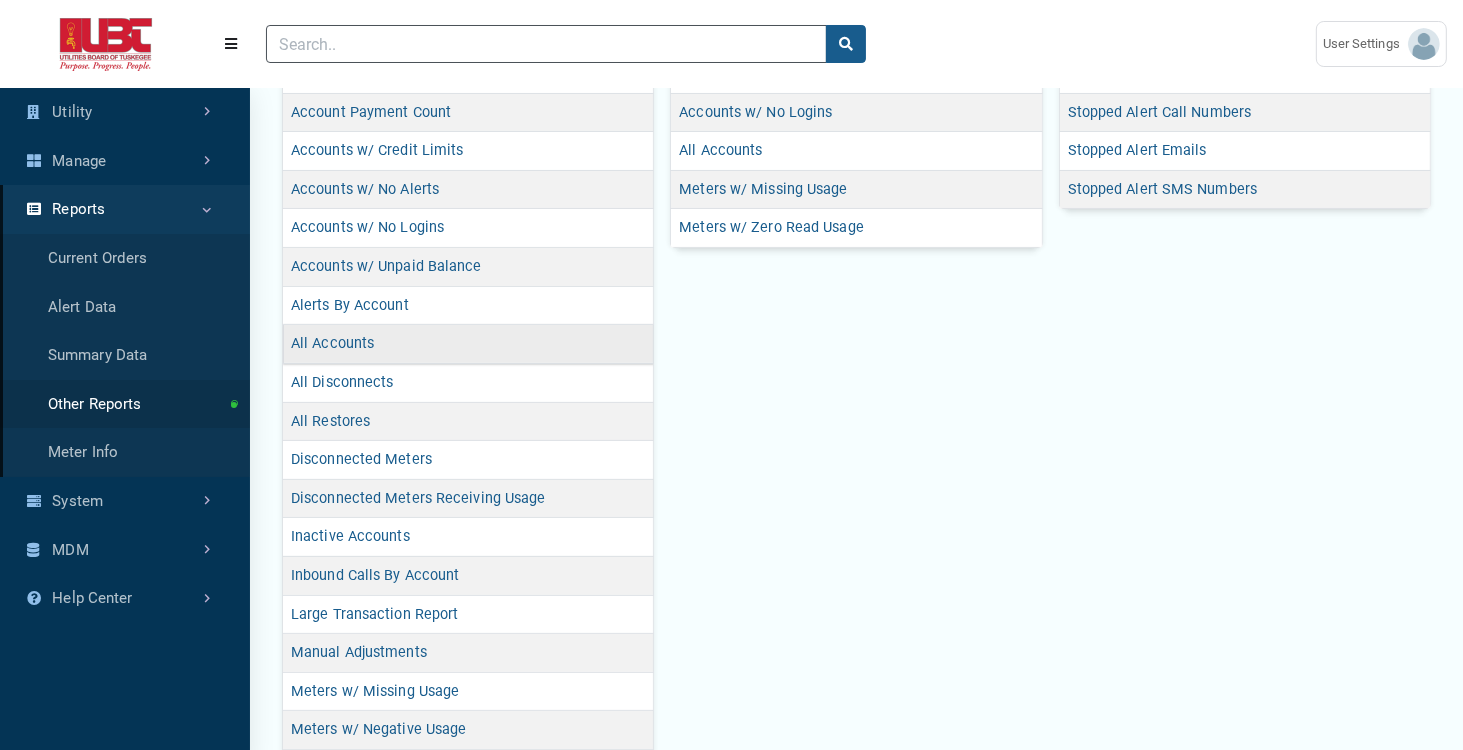 scroll, scrollTop: 540, scrollLeft: 0, axis: vertical 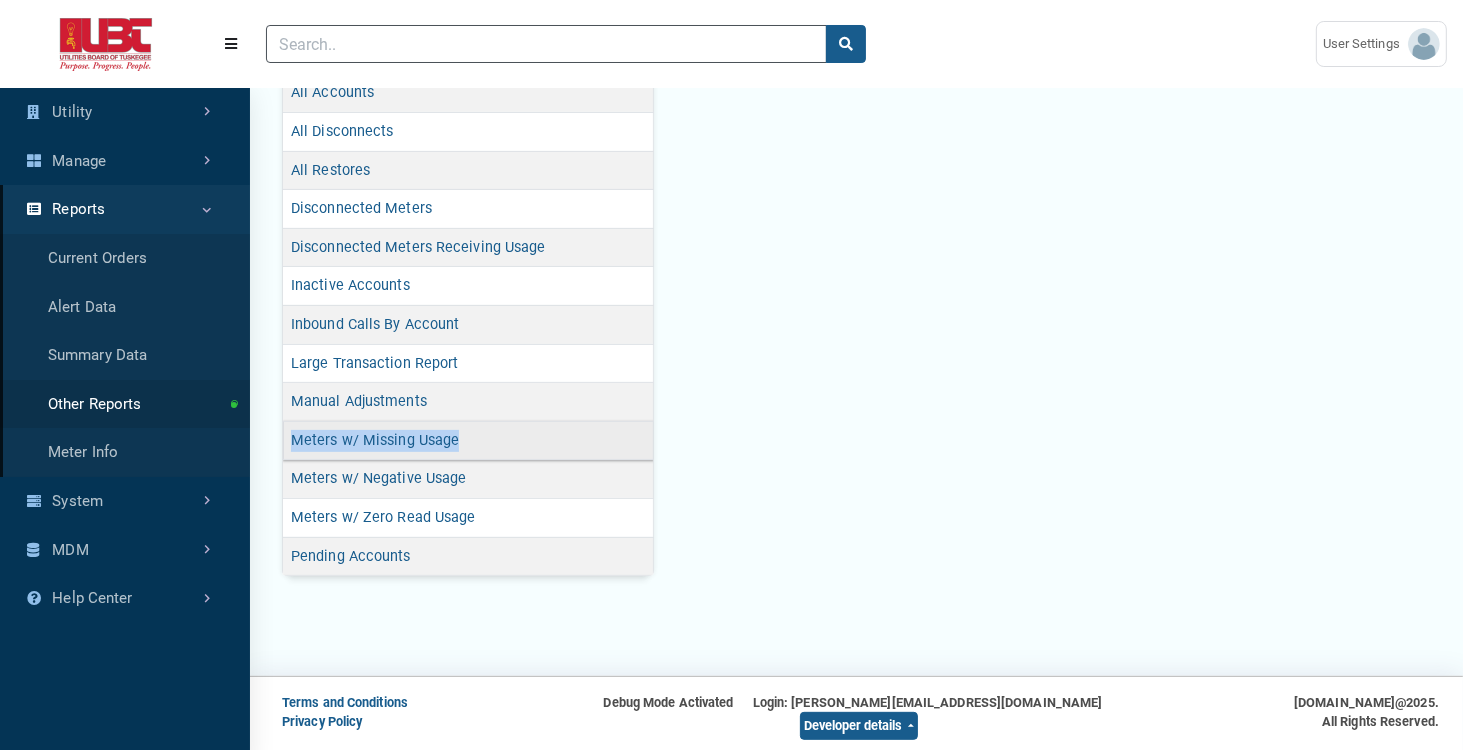 drag, startPoint x: 460, startPoint y: 441, endPoint x: 287, endPoint y: 436, distance: 173.07224 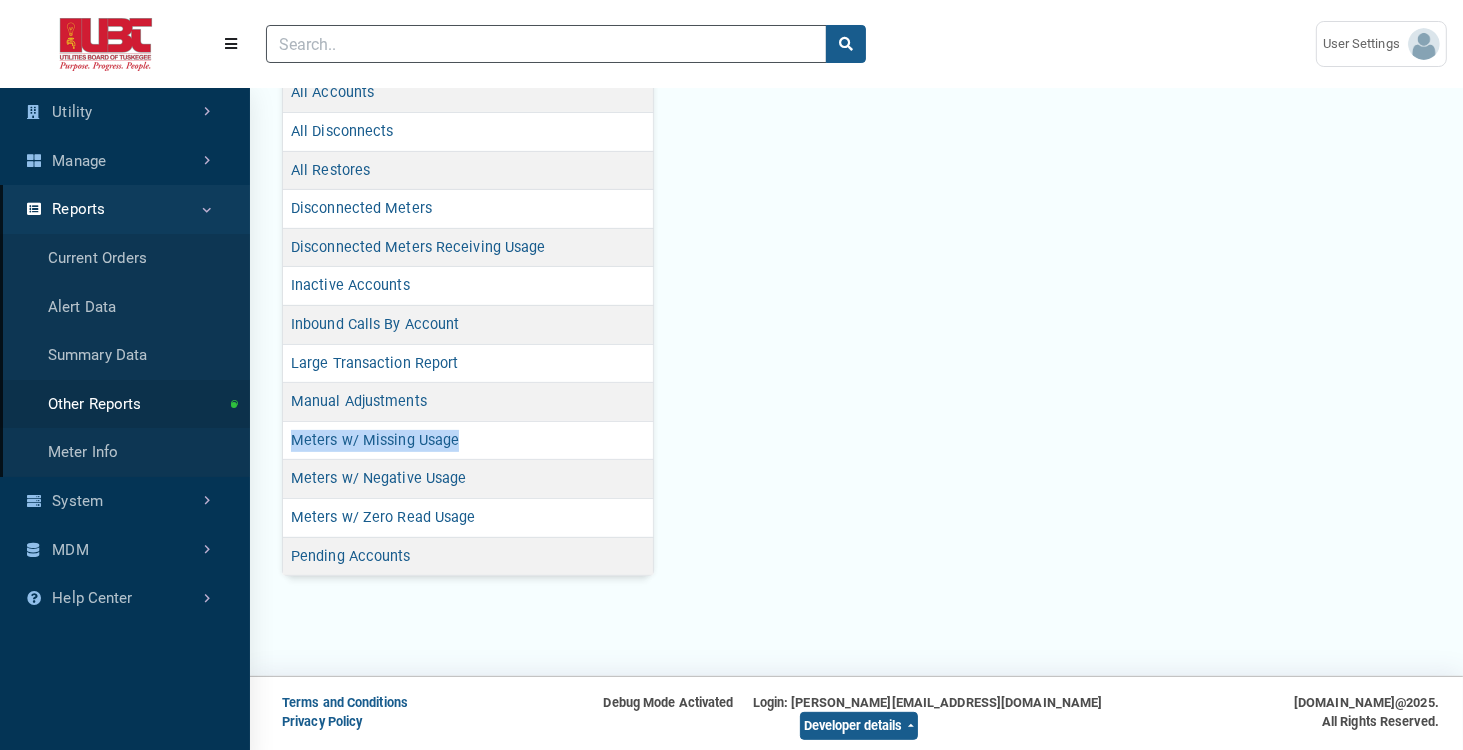 copy on "Meters w/ Missing Usage" 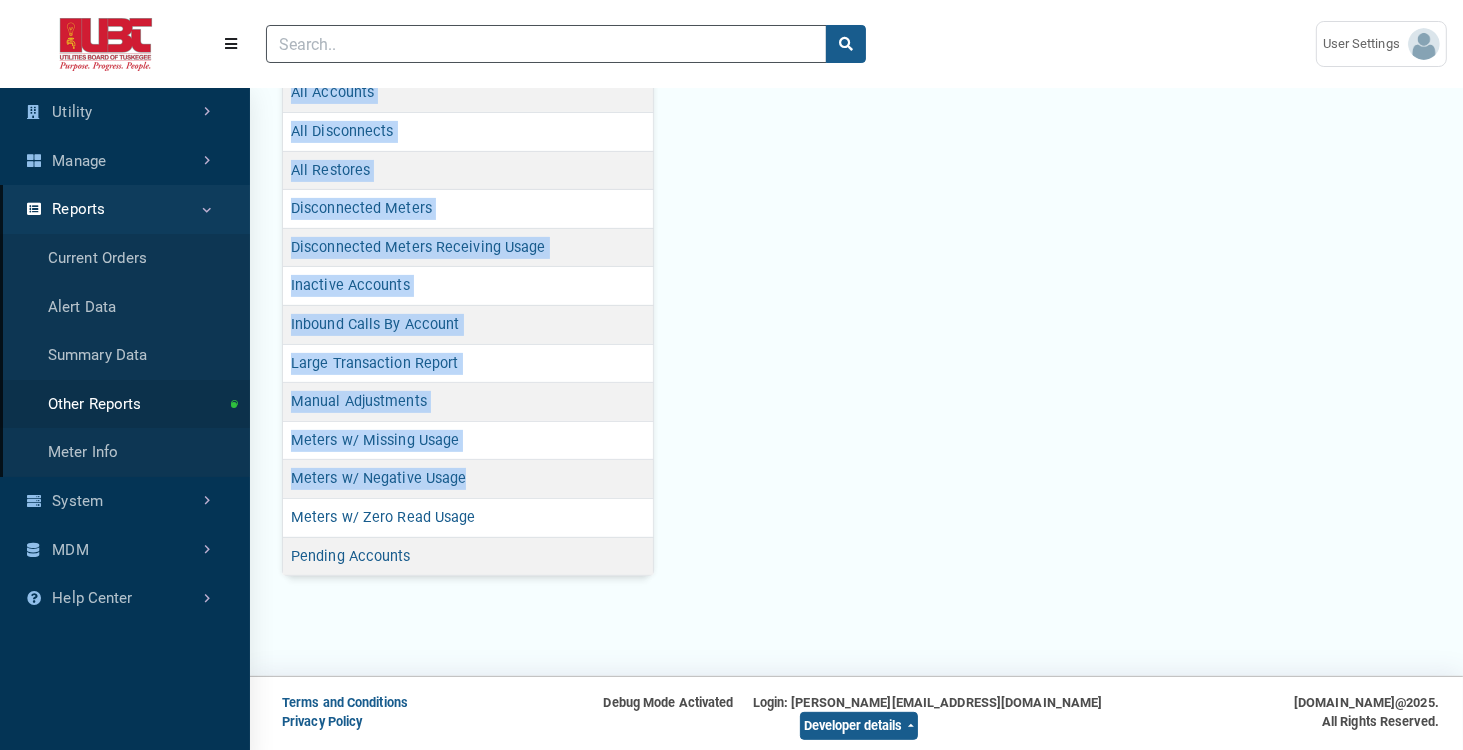 drag, startPoint x: 479, startPoint y: 476, endPoint x: 278, endPoint y: 477, distance: 201.00249 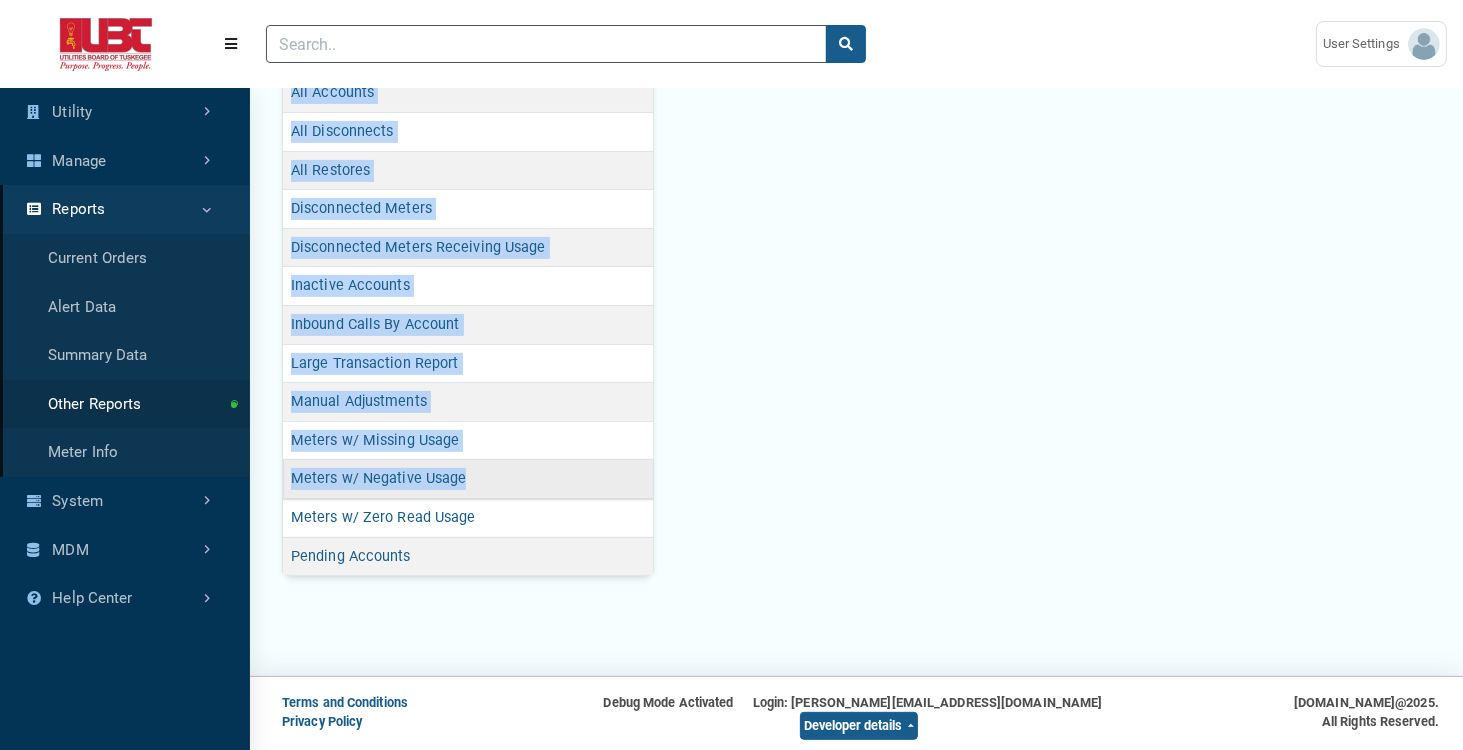 click on "Meters w/ Negative Usage" at bounding box center (468, 479) 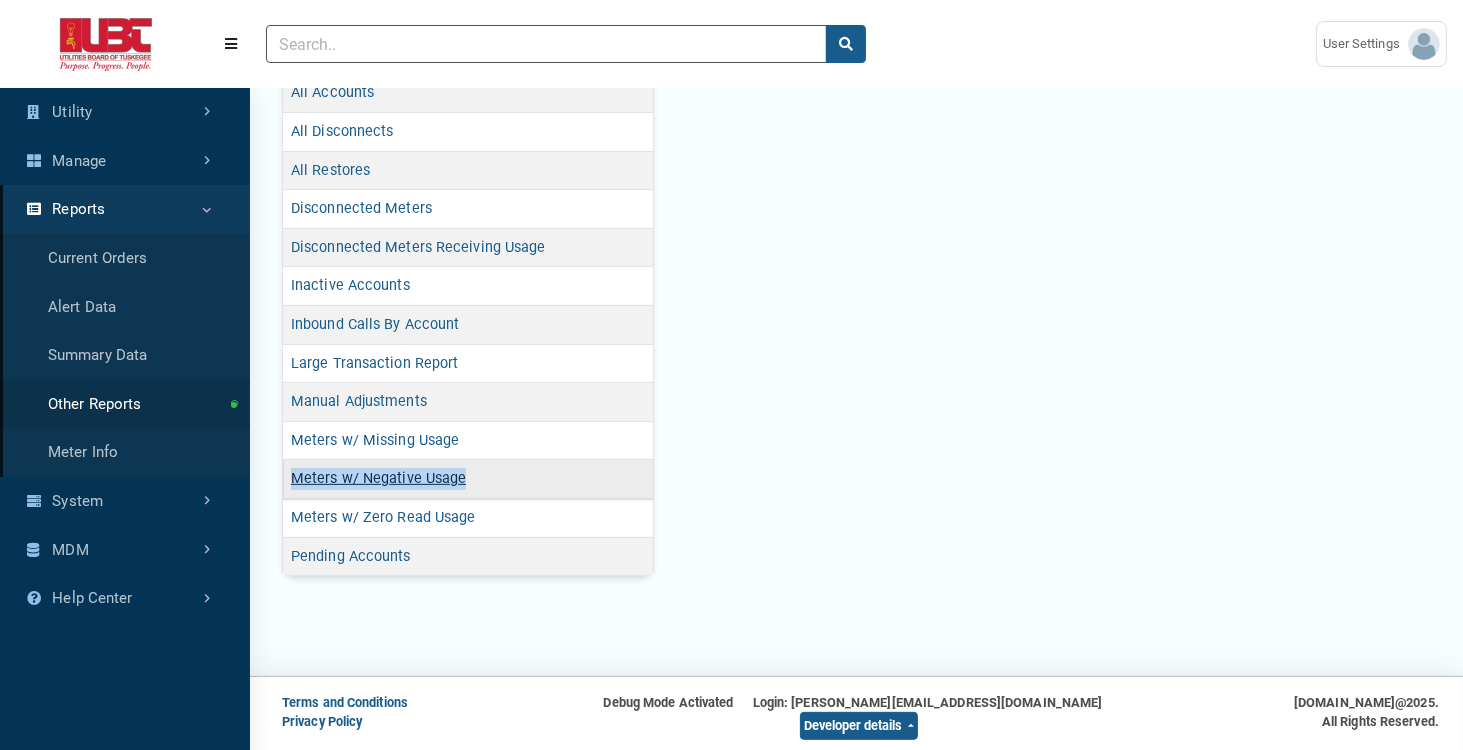 drag, startPoint x: 471, startPoint y: 467, endPoint x: 298, endPoint y: 474, distance: 173.14156 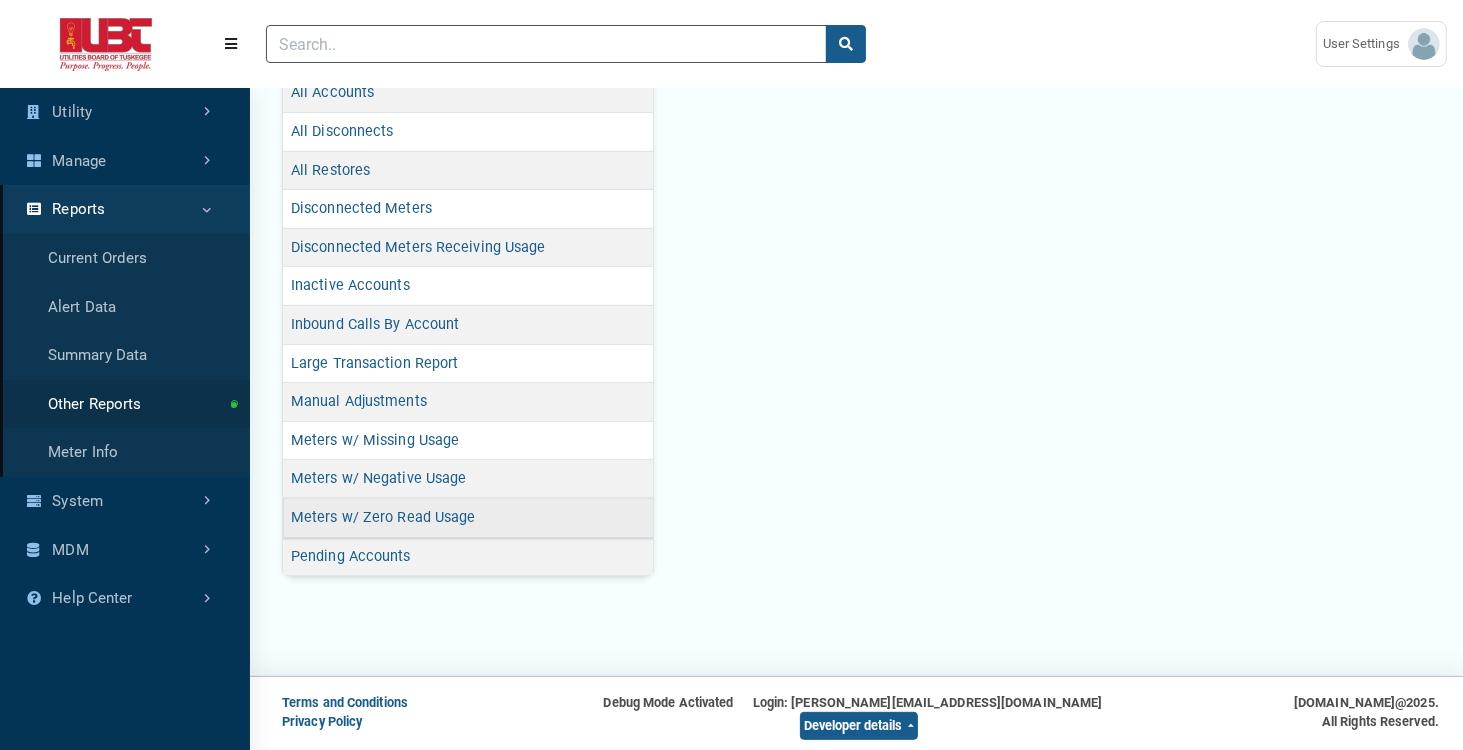 click on "Meters w/ Zero Read Usage" at bounding box center (468, 517) 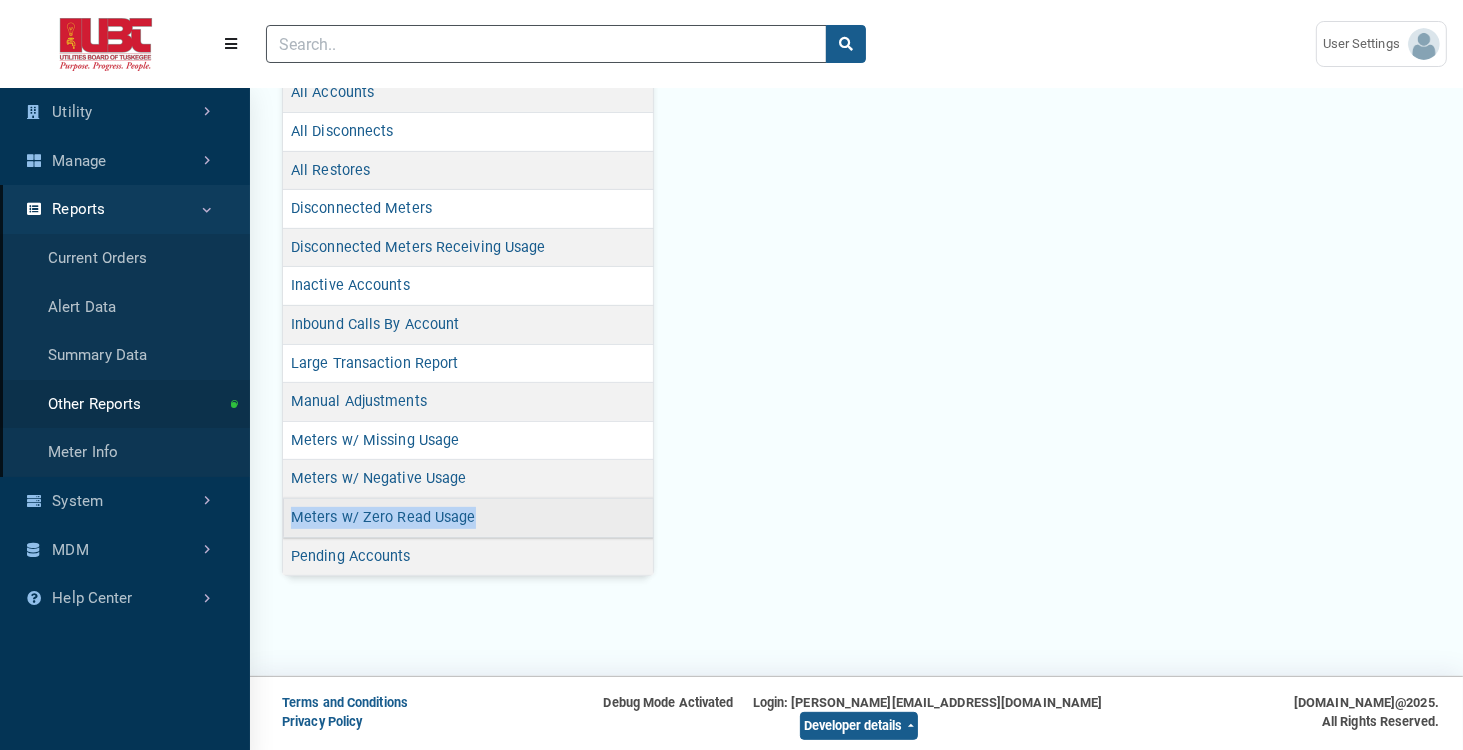 drag, startPoint x: 436, startPoint y: 515, endPoint x: 283, endPoint y: 513, distance: 153.01308 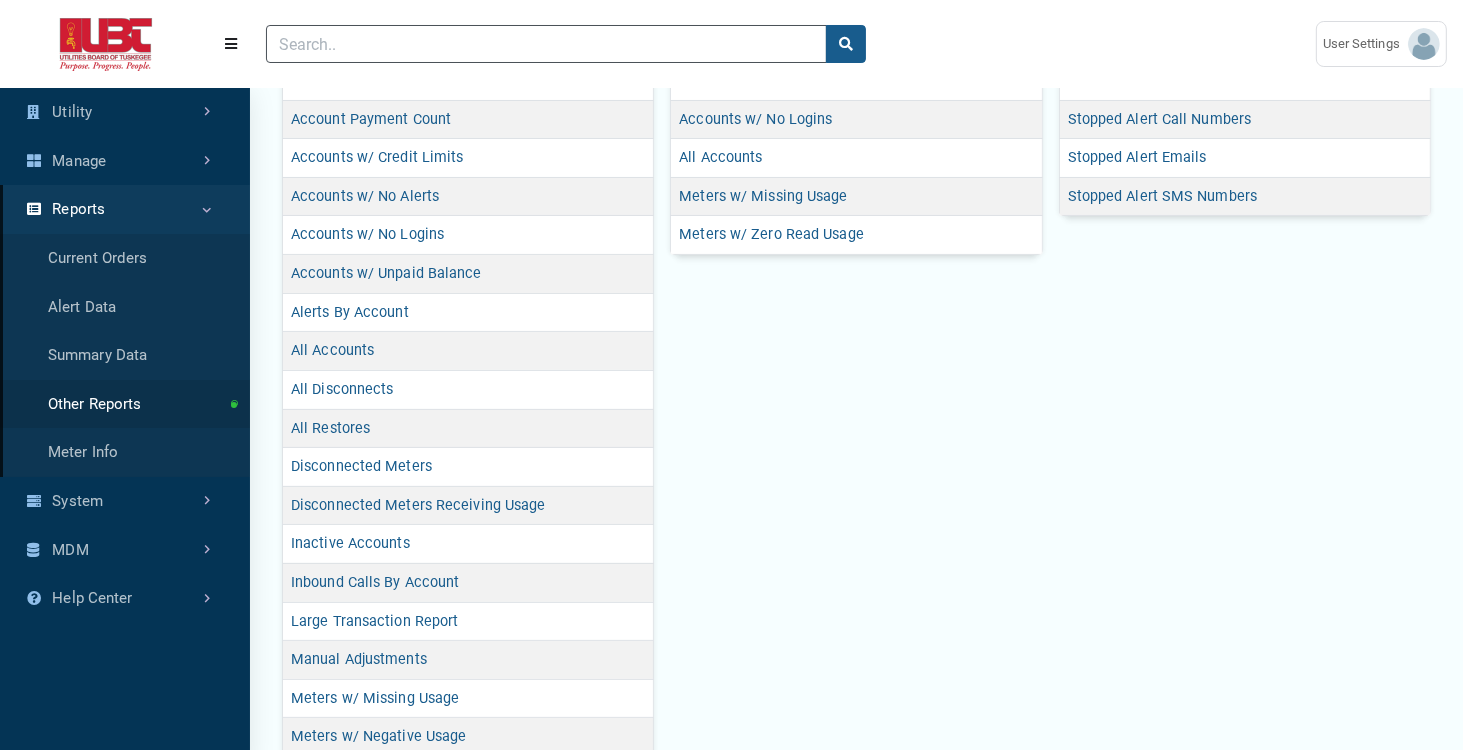 scroll, scrollTop: 0, scrollLeft: 0, axis: both 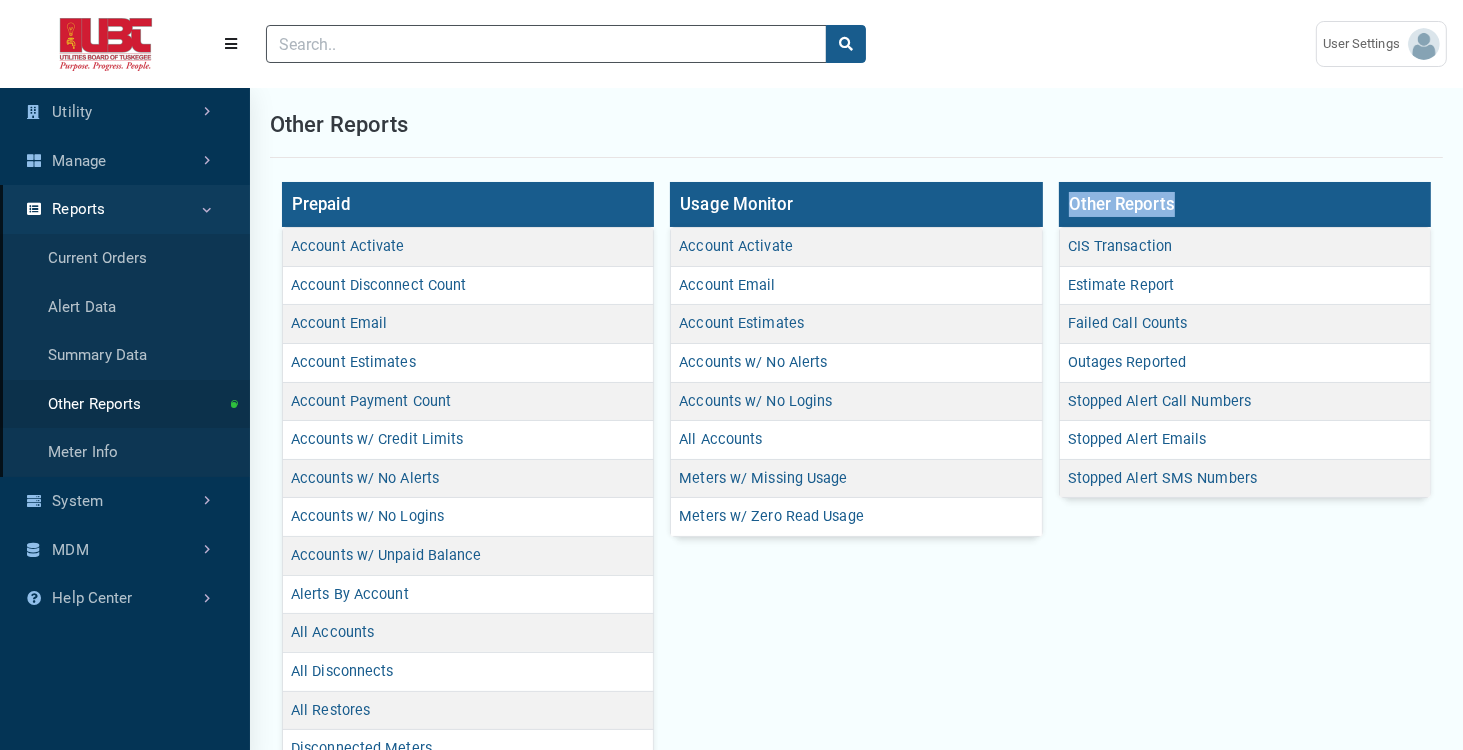 drag, startPoint x: 1187, startPoint y: 204, endPoint x: 1062, endPoint y: 193, distance: 125.48307 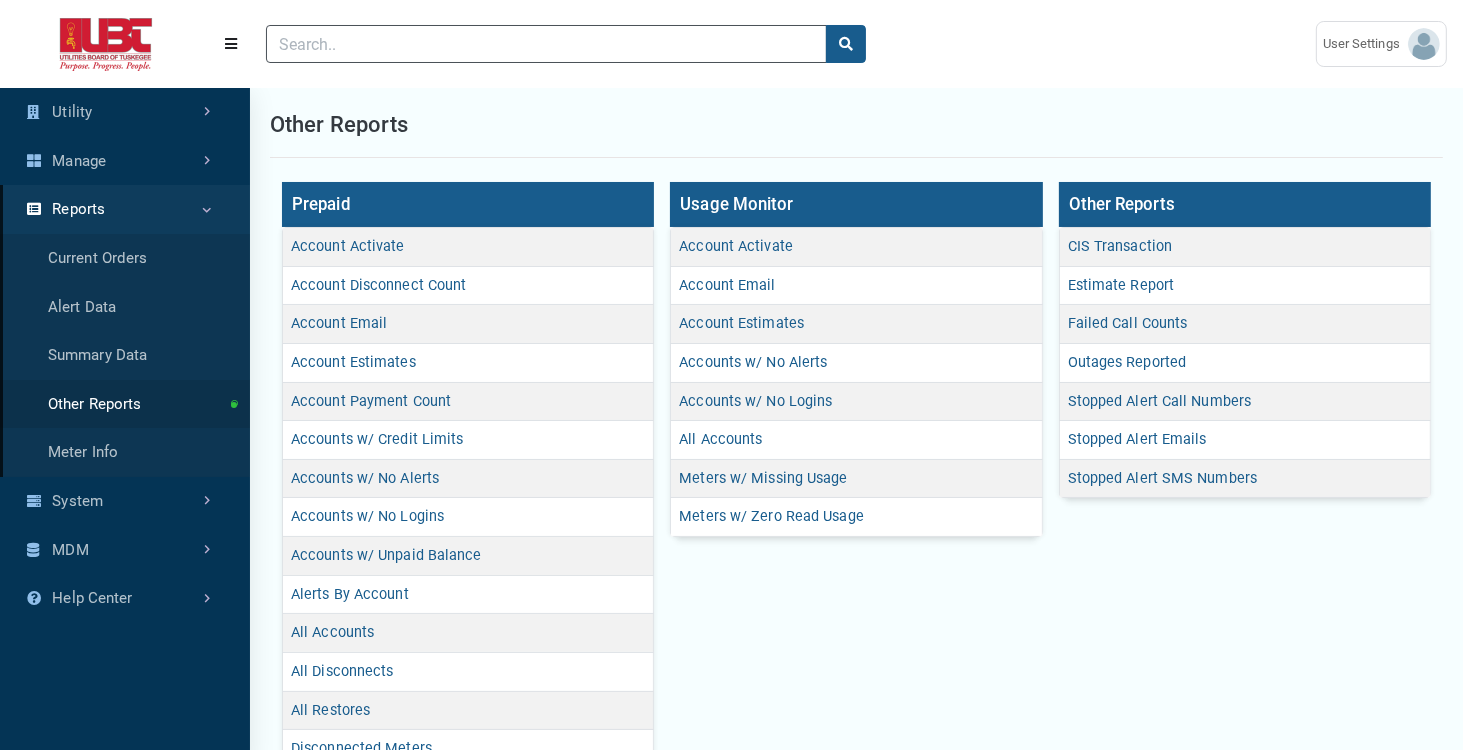 click on "Other Reports" at bounding box center (856, 125) 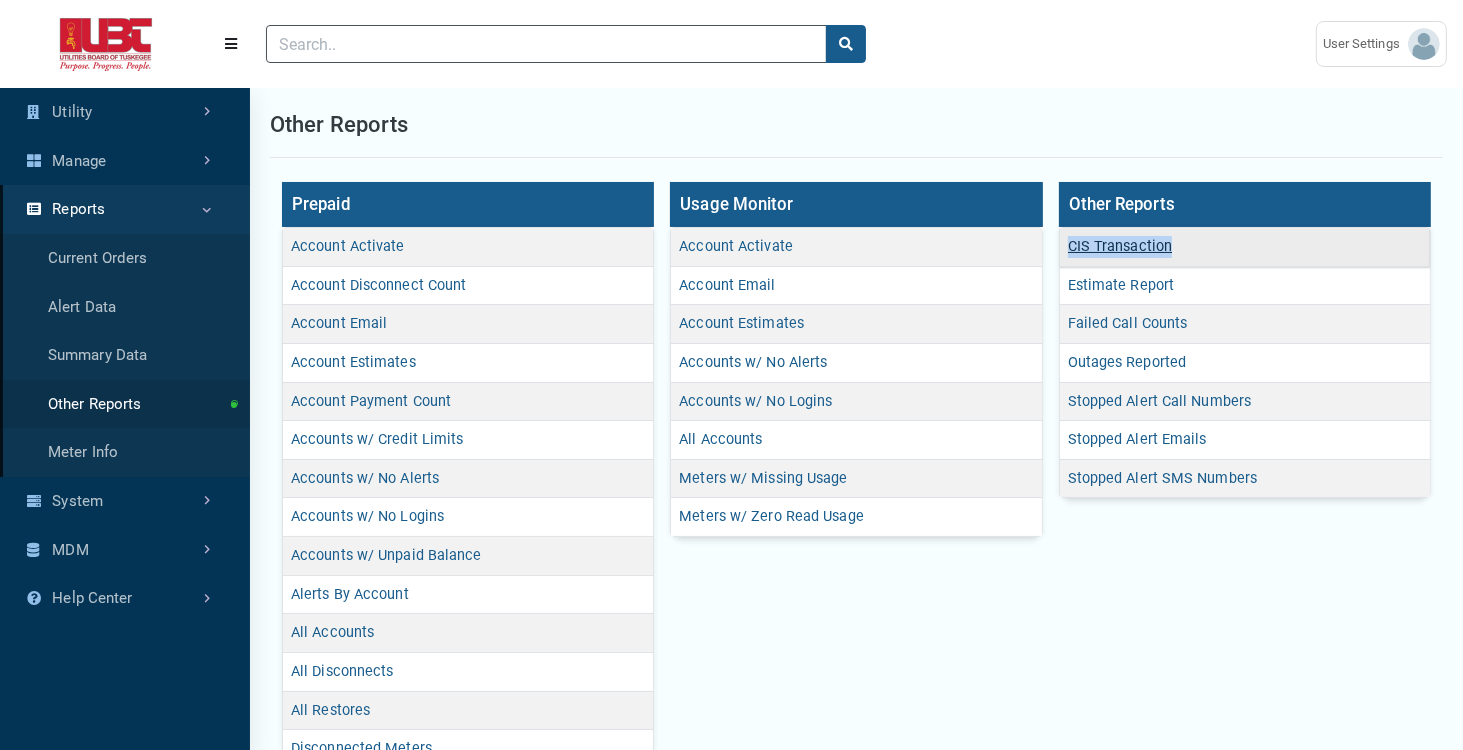 drag, startPoint x: 1176, startPoint y: 246, endPoint x: 1078, endPoint y: 246, distance: 98 